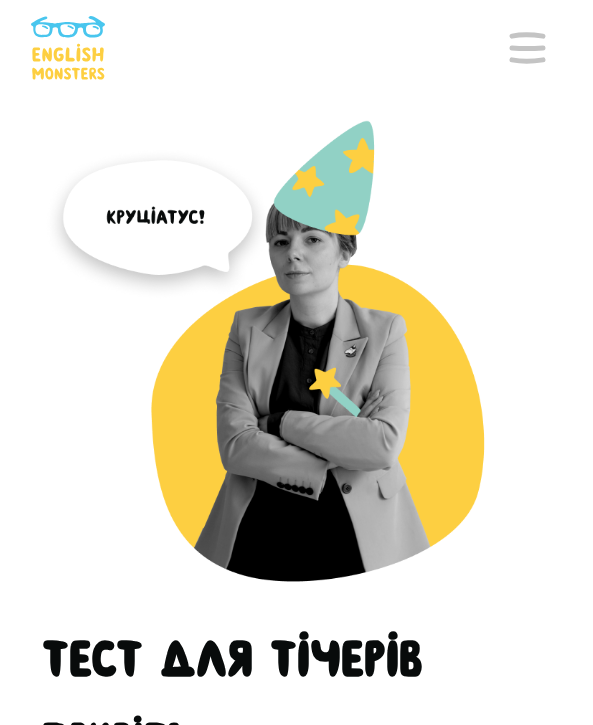 scroll, scrollTop: 30, scrollLeft: 0, axis: vertical 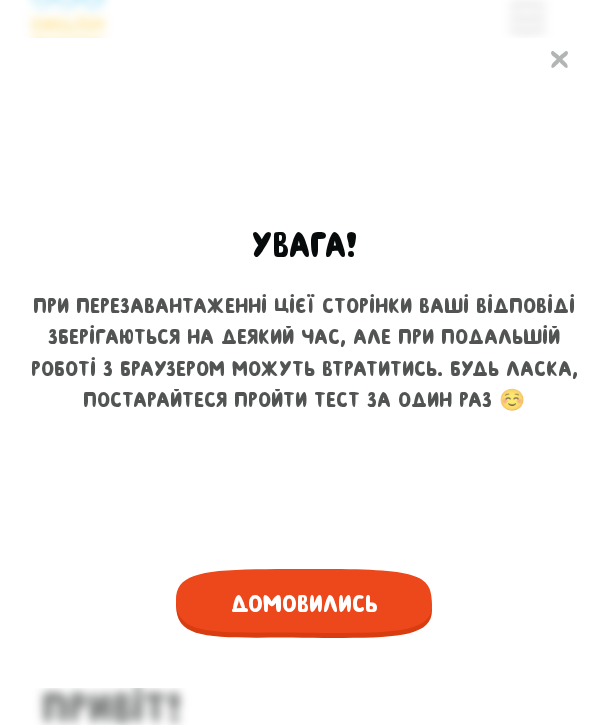 click on "Домовились" at bounding box center (304, 603) 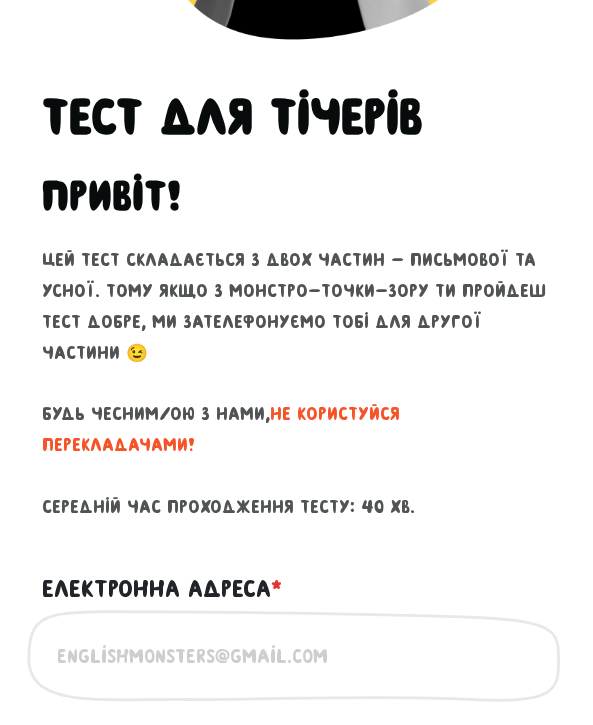 scroll, scrollTop: 884, scrollLeft: 0, axis: vertical 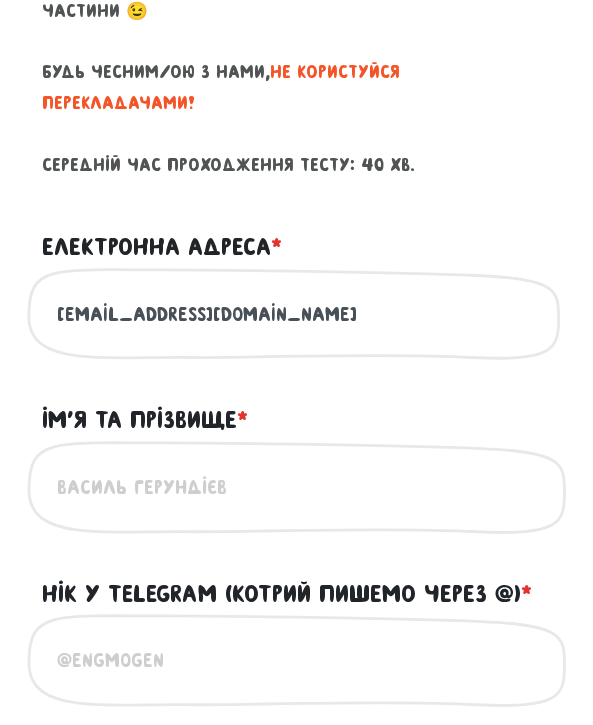 type on "[EMAIL_ADDRESS][DOMAIN_NAME]" 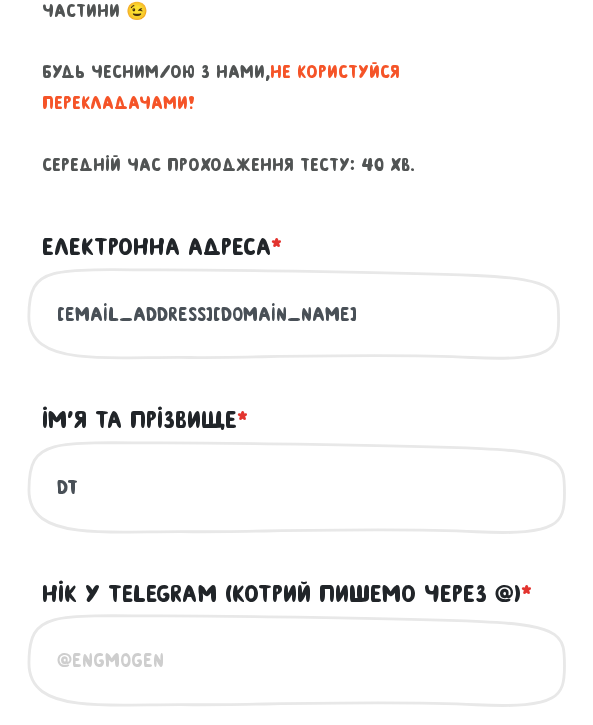 type on "D" 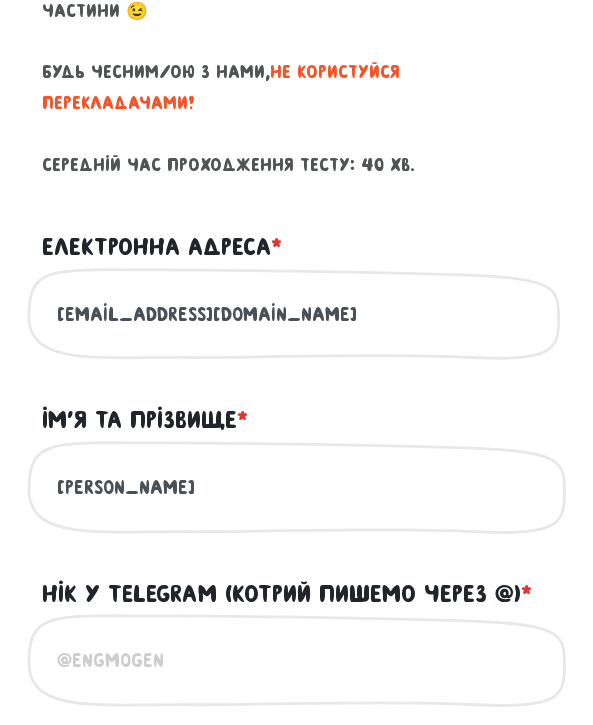 scroll, scrollTop: 1070, scrollLeft: 0, axis: vertical 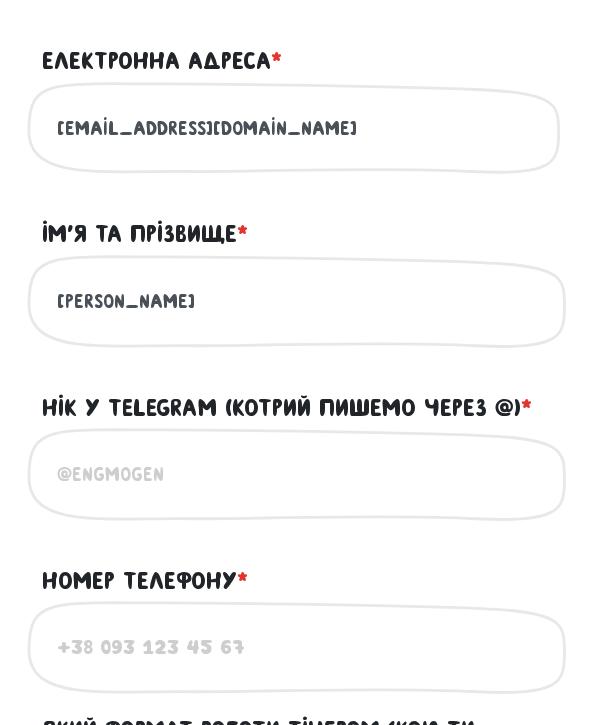 type on "[PERSON_NAME]" 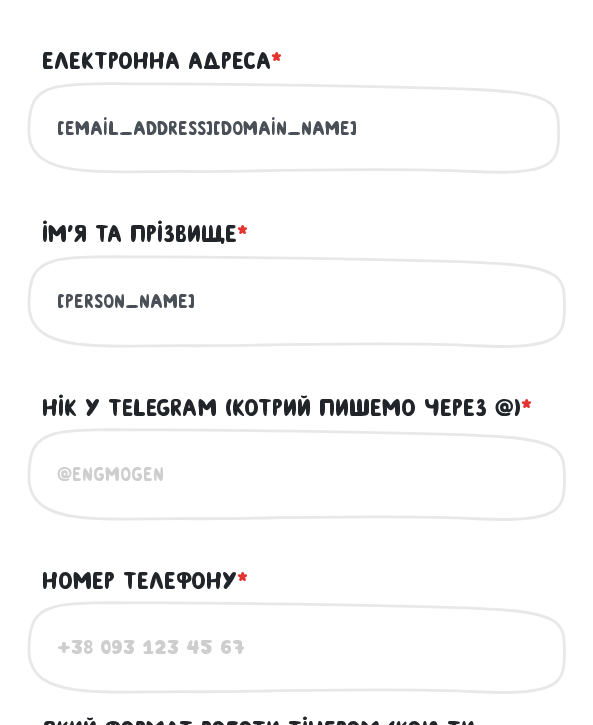 type on """ 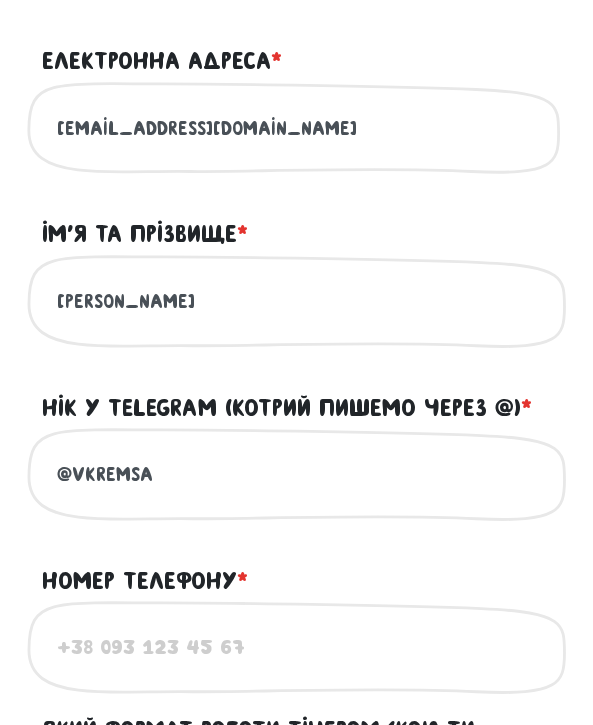 type on "@vkremsa" 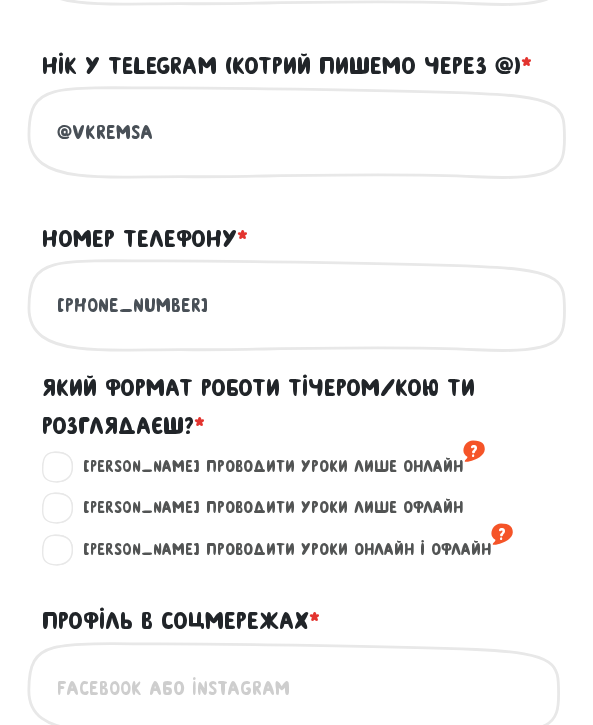 scroll, scrollTop: 1416, scrollLeft: 0, axis: vertical 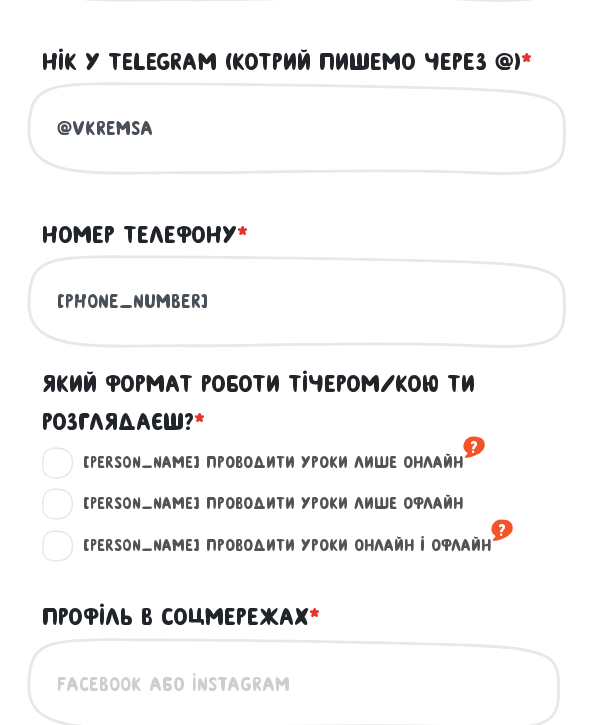 type on "[PHONE_NUMBER]" 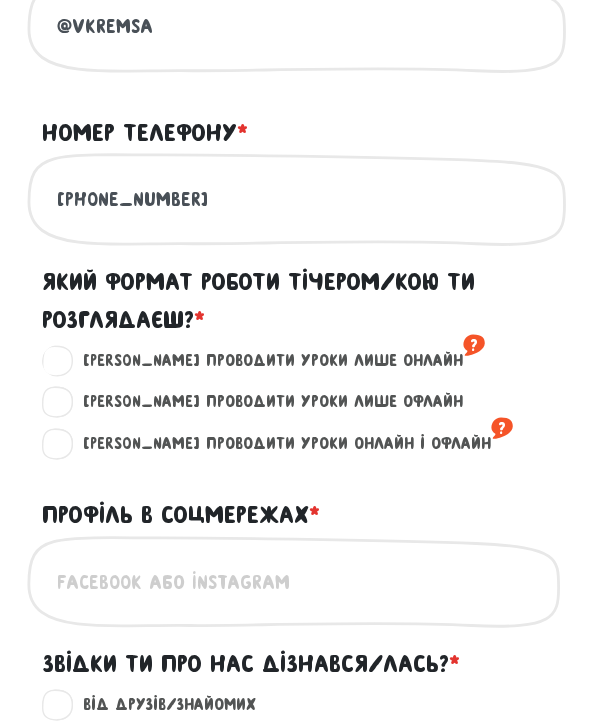 scroll, scrollTop: 1628, scrollLeft: 0, axis: vertical 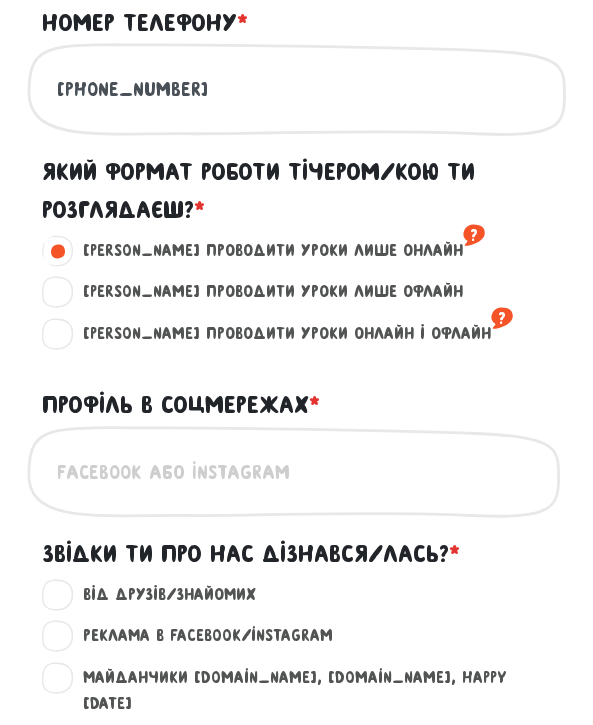 click on "Це обов'язкове поле" at bounding box center (297, 472) 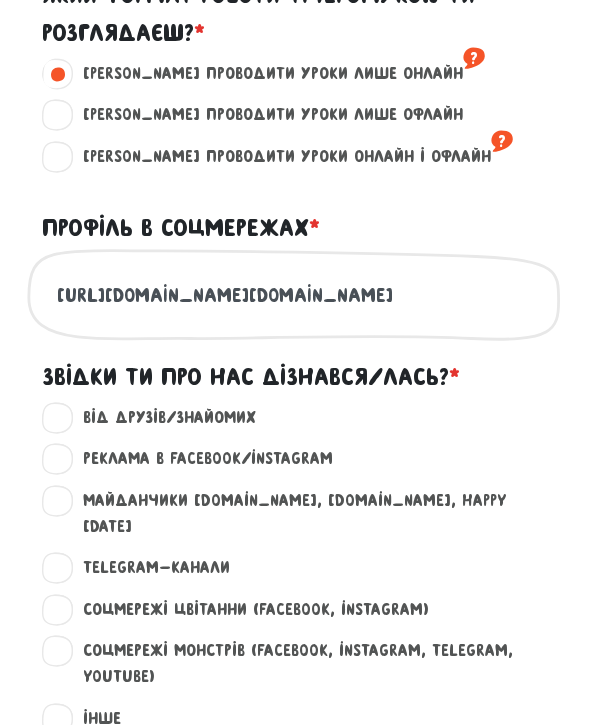 scroll, scrollTop: 1950, scrollLeft: 0, axis: vertical 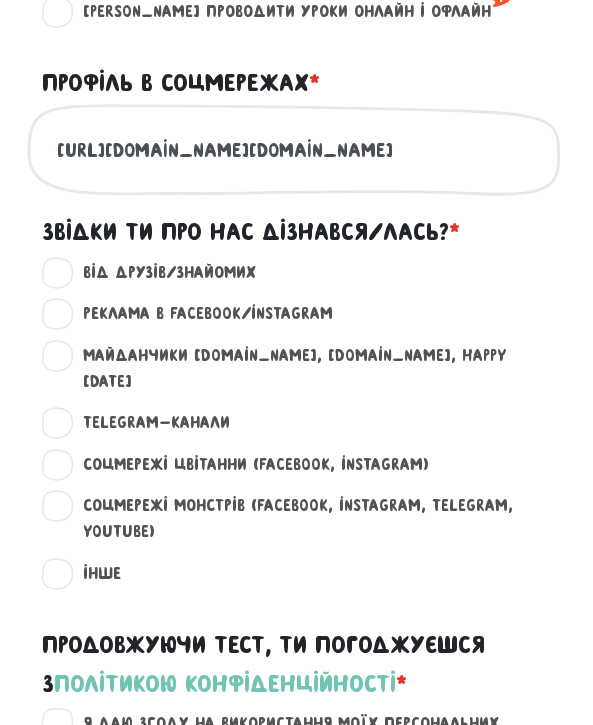 type on "[URL][DOMAIN_NAME][DOMAIN_NAME]" 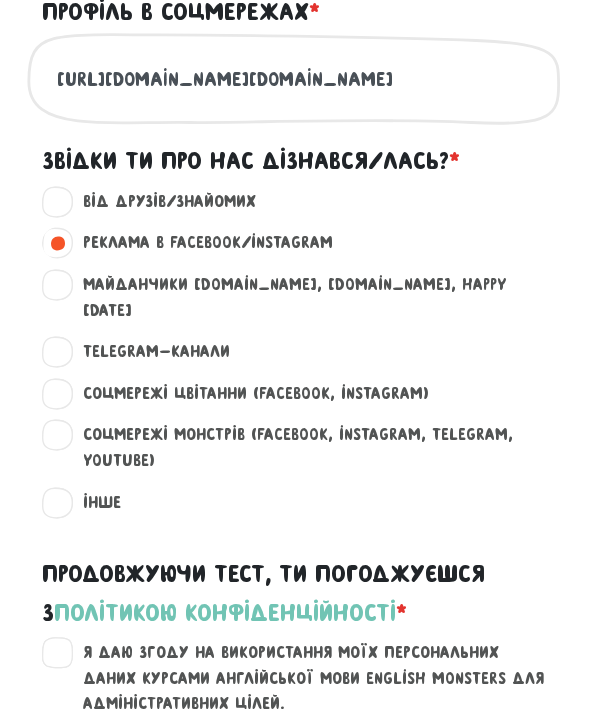 scroll, scrollTop: 2167, scrollLeft: 0, axis: vertical 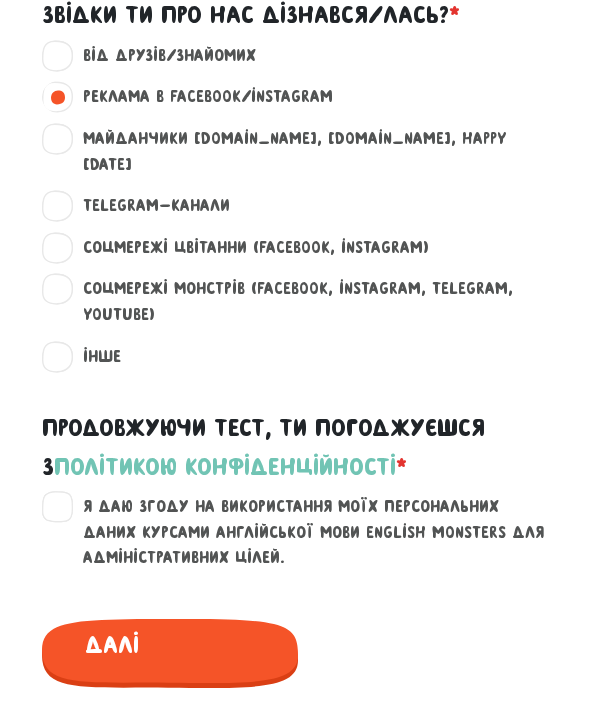 click on "Я даю згоду на використання моїх персональних даних курсами англійської мови English Monsters для адміністративних цілей." at bounding box center [309, 532] 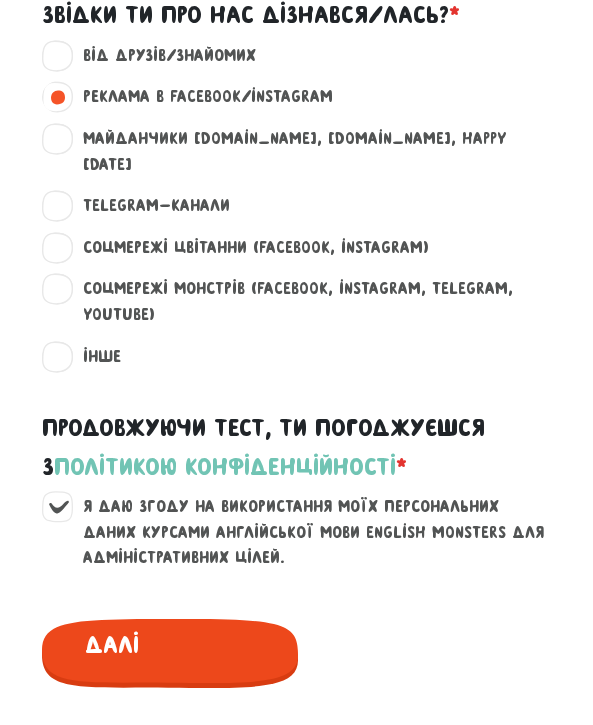 click 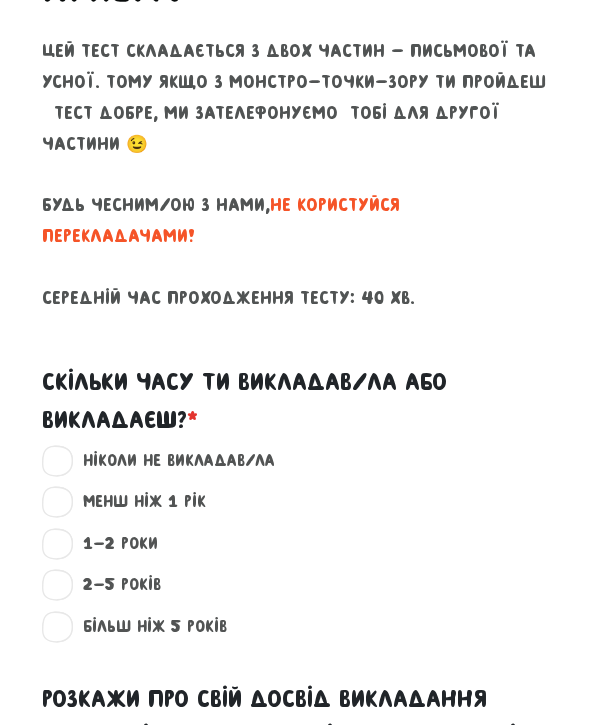scroll, scrollTop: 790, scrollLeft: 0, axis: vertical 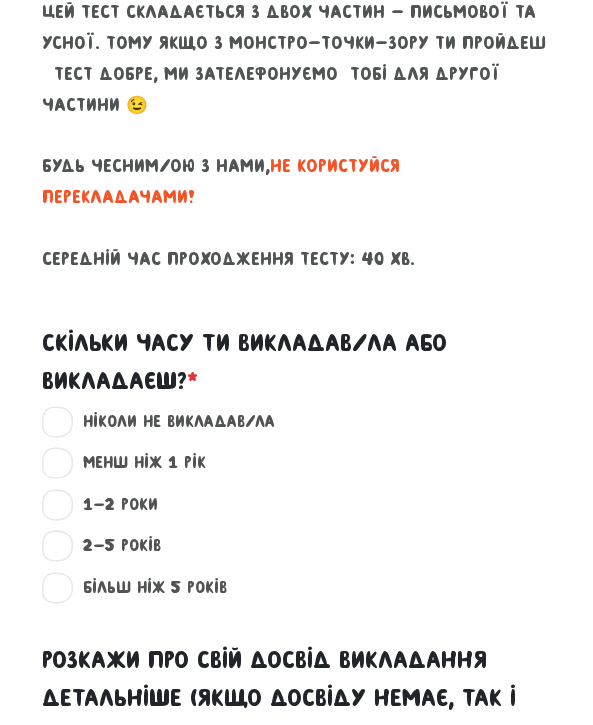 click on "2-5 років
?" at bounding box center [113, 546] 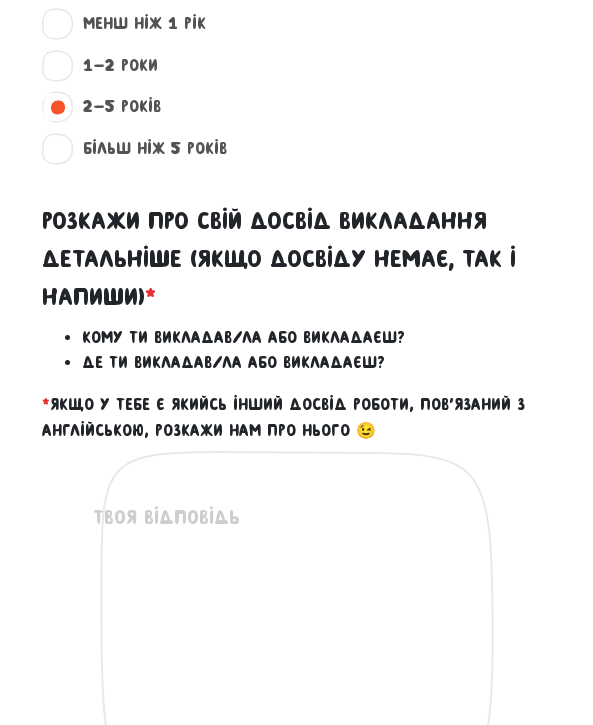 scroll, scrollTop: 1251, scrollLeft: 0, axis: vertical 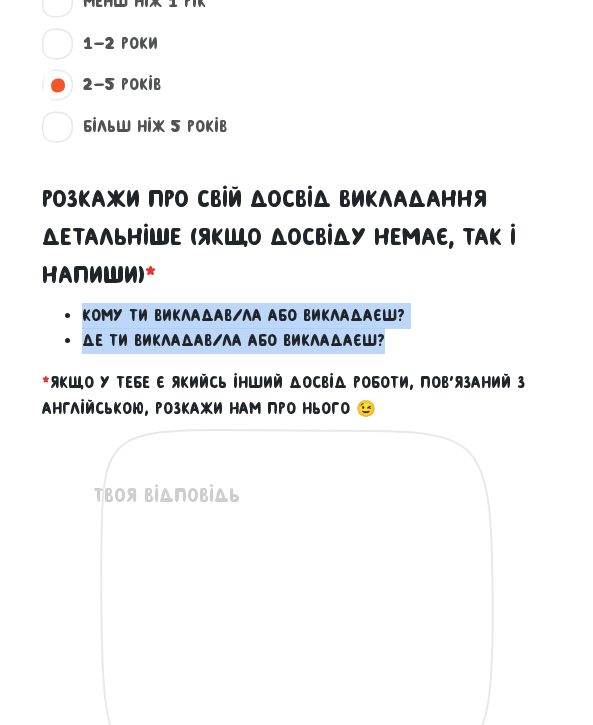 drag, startPoint x: 85, startPoint y: 268, endPoint x: 387, endPoint y: 291, distance: 302.87457 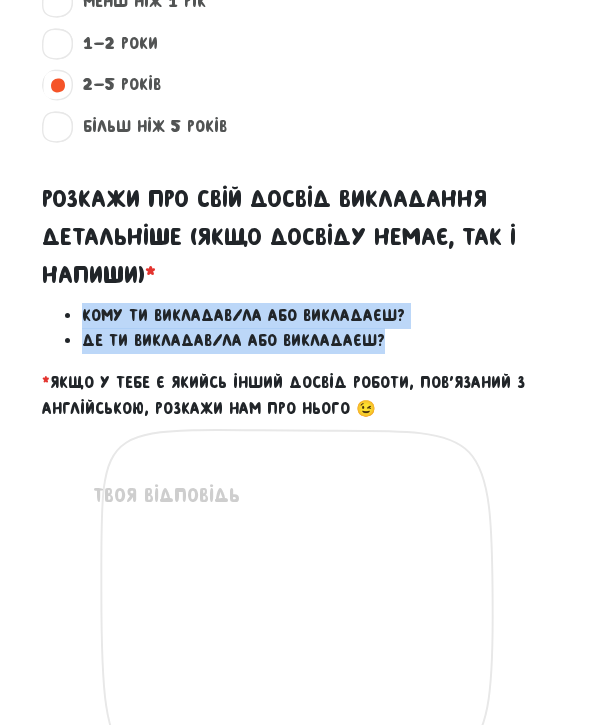 click on "Кому ти викладав/ла або викладаєш?
Де ти викладав/ла або викладаєш?" at bounding box center [297, 328] 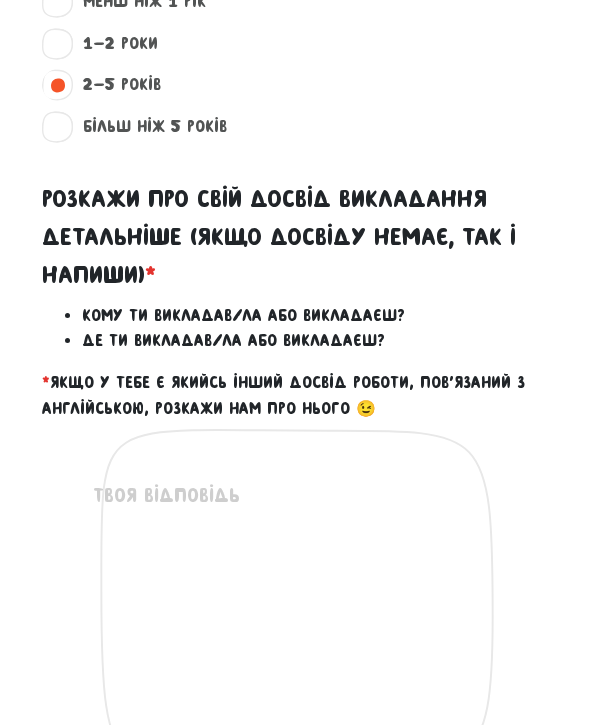 click at bounding box center [298, 603] 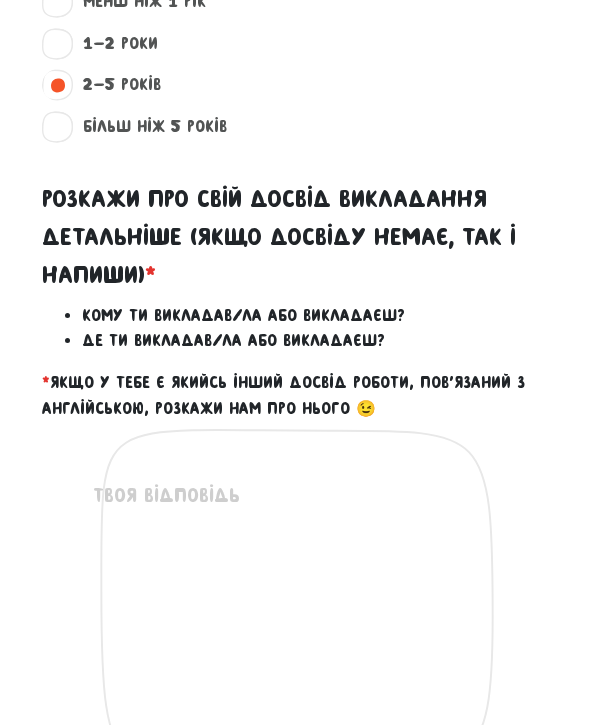 paste on "Я починала з роботи з малечею — це допомогло мені розвинути терплячість, адже часто доводилось пояснювати одне й те саме кілька разів. Зараз я працюю з підлітками, а також маю досвід співпраці з корпоративними клієнтами та людьми, які вже мешкають за кордоном." 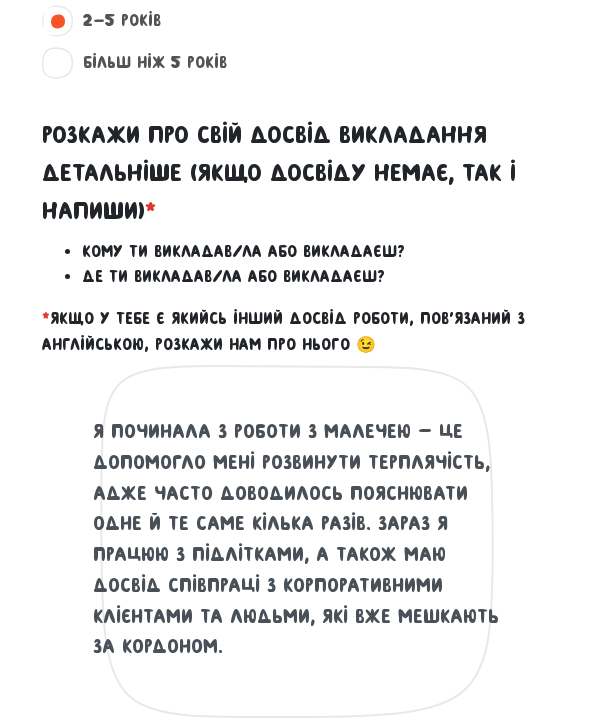 scroll, scrollTop: 1319, scrollLeft: 0, axis: vertical 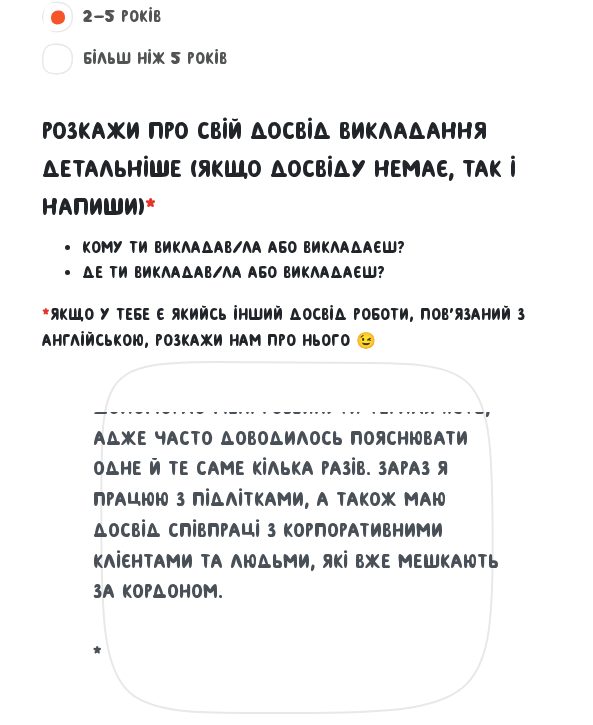 paste on "Загалом, у останні роки навчання в школі життя з волонтером із [GEOGRAPHIC_DATA] допомогло мені перейняти англійську мову у повсякденності." 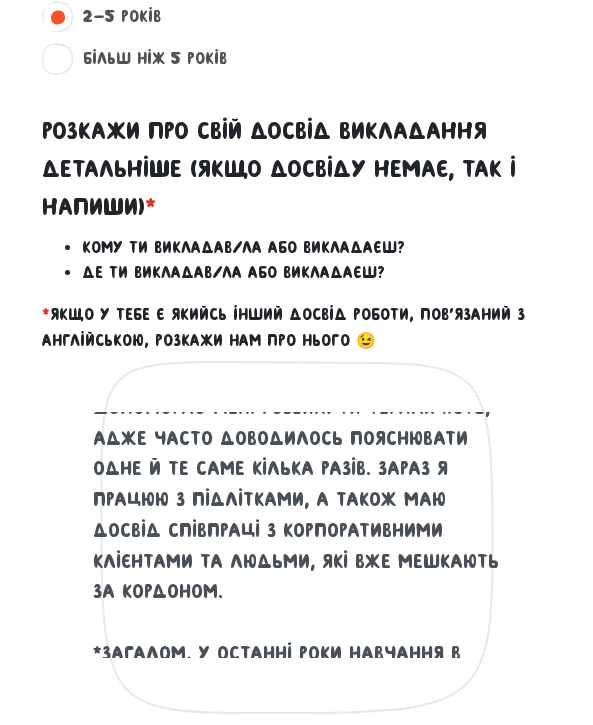 scroll, scrollTop: 144, scrollLeft: 0, axis: vertical 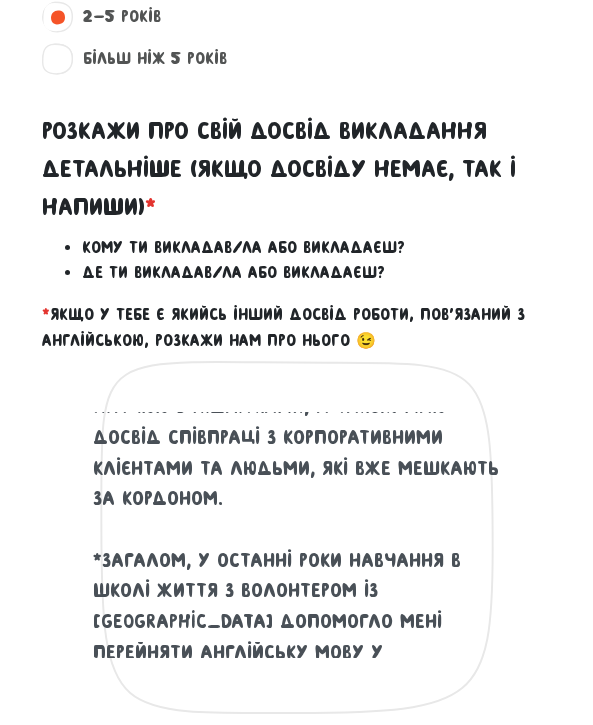 paste on "😅" 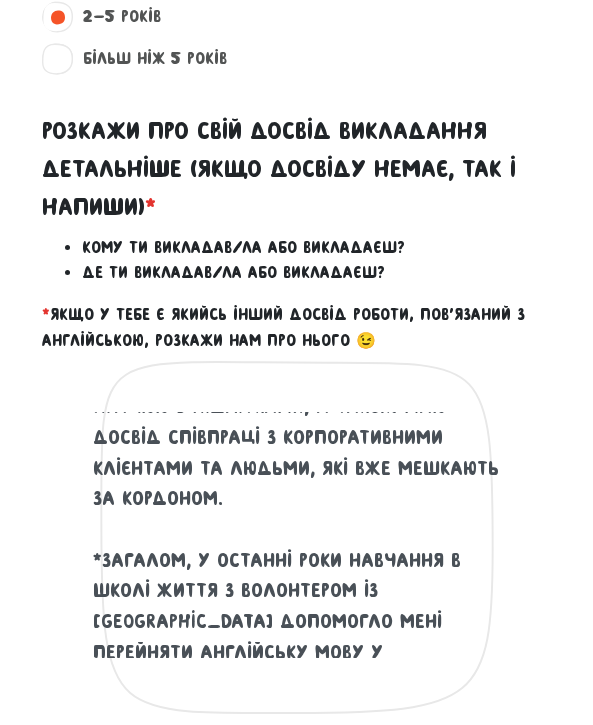 scroll, scrollTop: 0, scrollLeft: 0, axis: both 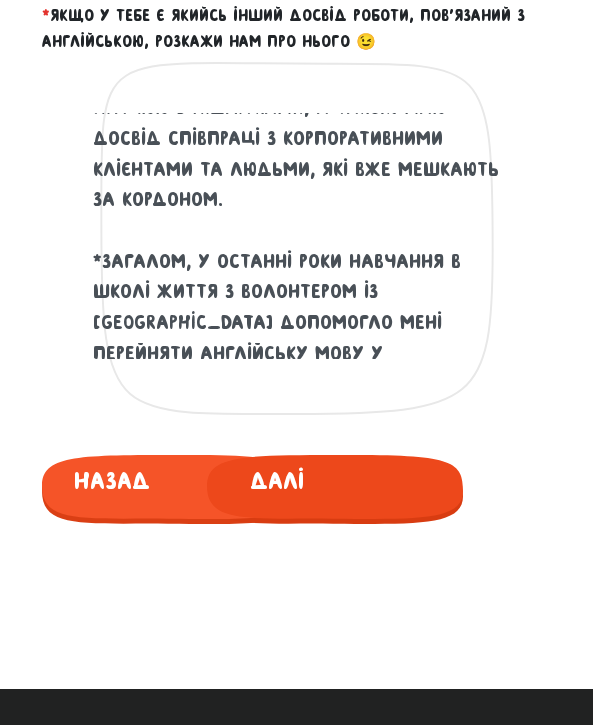 type on "Я починала з роботи з малечею — це допомогло мені розвинути терплячість, адже часто доводилось пояснювати одне й те саме кілька разів. Зараз я працюю з підлітками, а також маю досвід співпраці з корпоративними клієнтами та людьми, які вже мешкають за кордоном.
*Загалом, у останні роки навчання в школі життя з волонтером із [GEOGRAPHIC_DATA] допомогло мені перейняти англійську мову у повсякденності.😅" 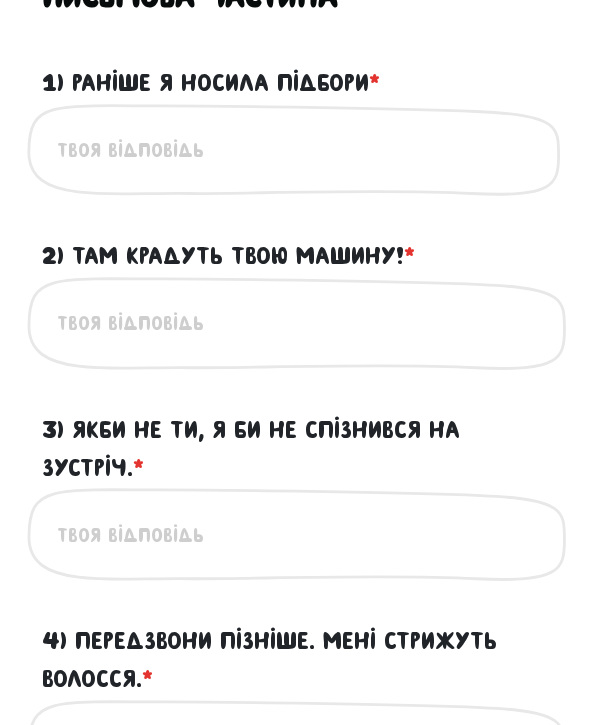 scroll, scrollTop: 1025, scrollLeft: 0, axis: vertical 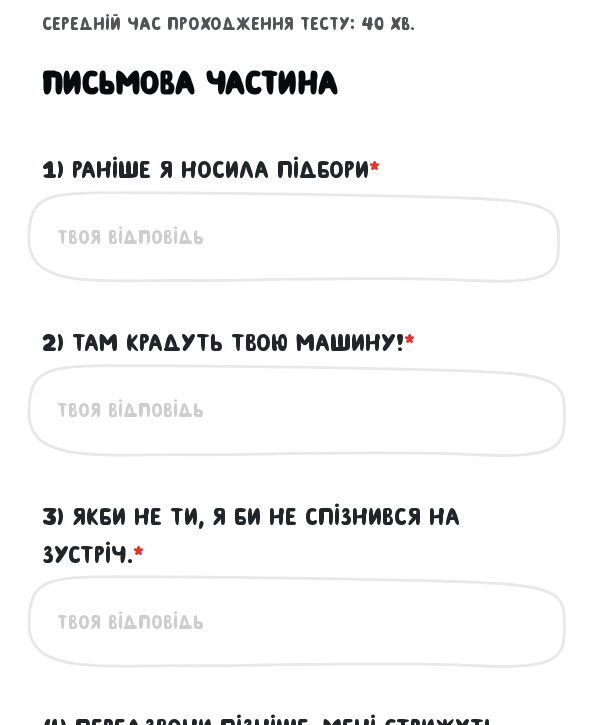 click on "1) Раніше я носила підбори *
?" at bounding box center [297, 237] 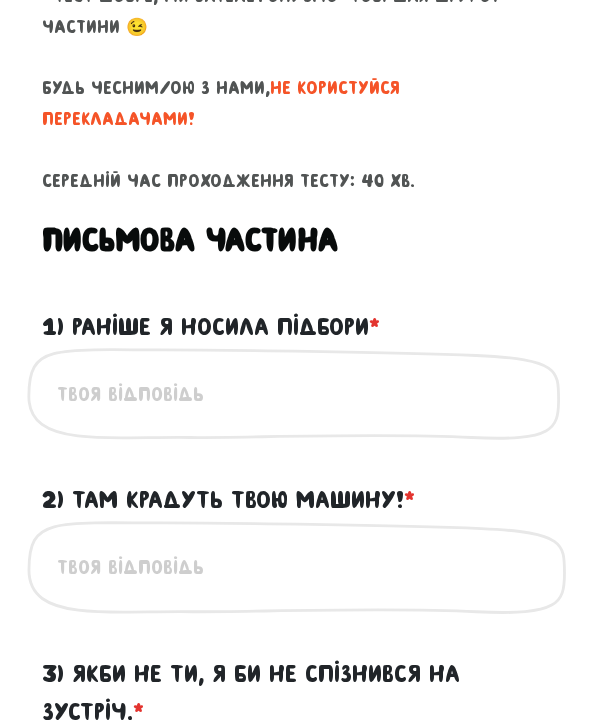 scroll, scrollTop: 872, scrollLeft: 0, axis: vertical 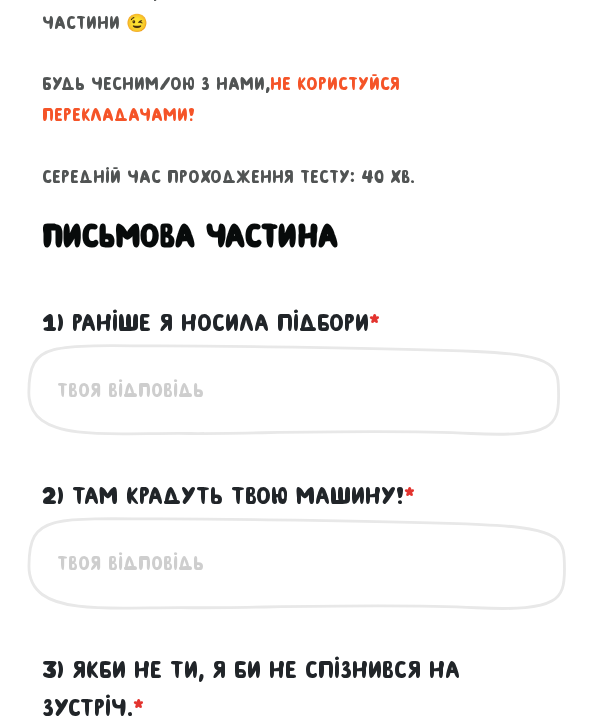 click on "1) Раніше я носила підбори *
?" at bounding box center [211, 323] 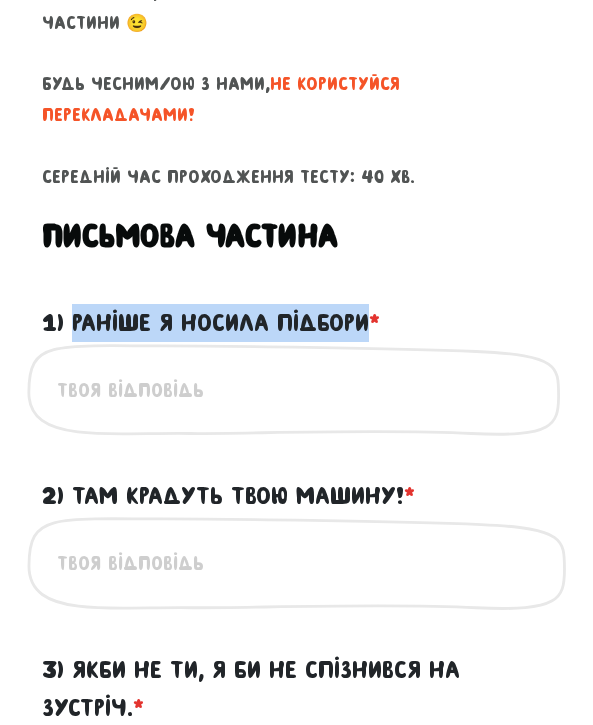 drag, startPoint x: 75, startPoint y: 284, endPoint x: 365, endPoint y: 285, distance: 290.0017 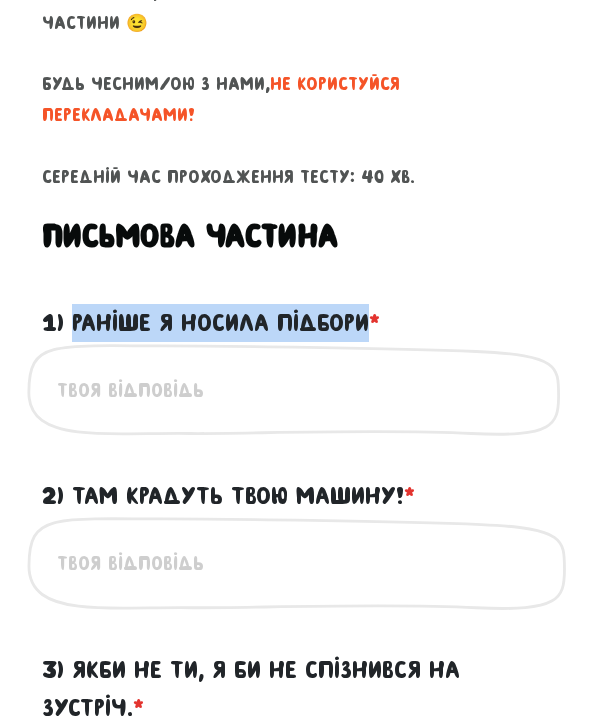 click on "1) Раніше я носила підбори *
?" at bounding box center (211, 323) 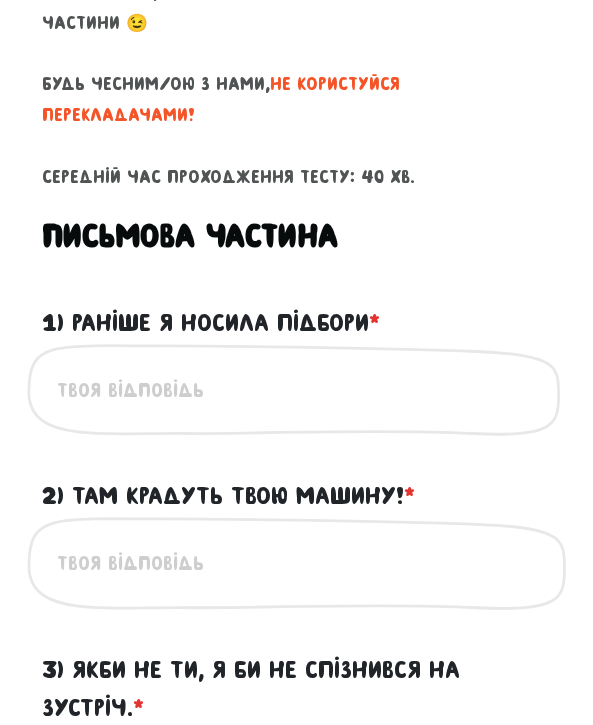 type on "ш" 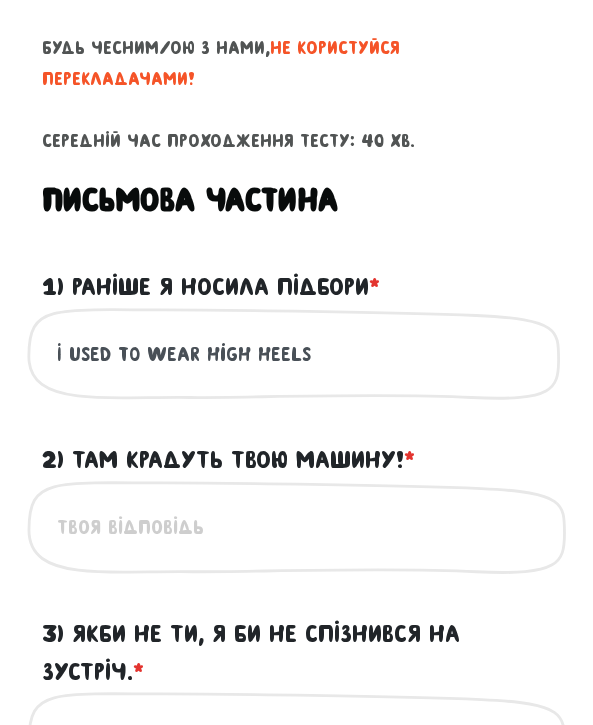 scroll, scrollTop: 1011, scrollLeft: 0, axis: vertical 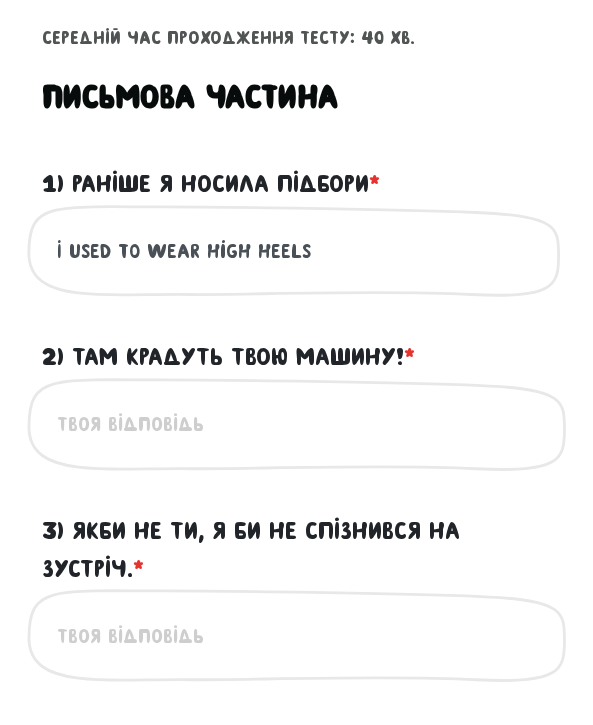 type on "I used to wear high heels" 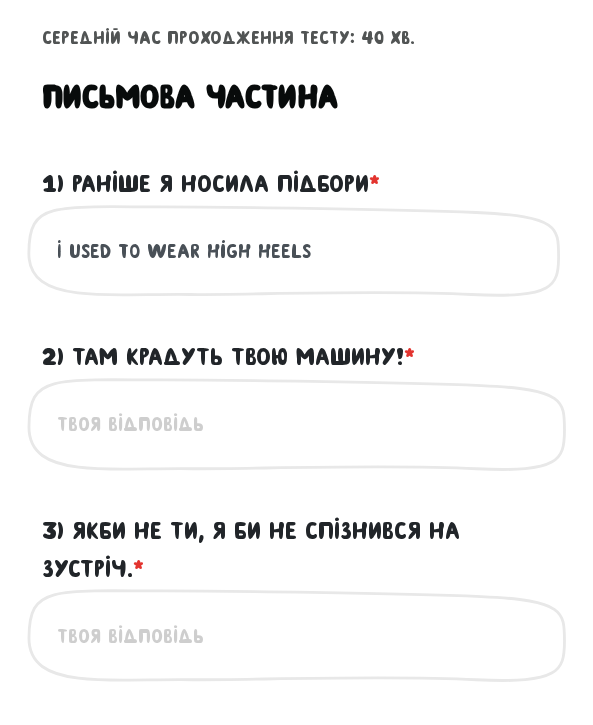 type on "u" 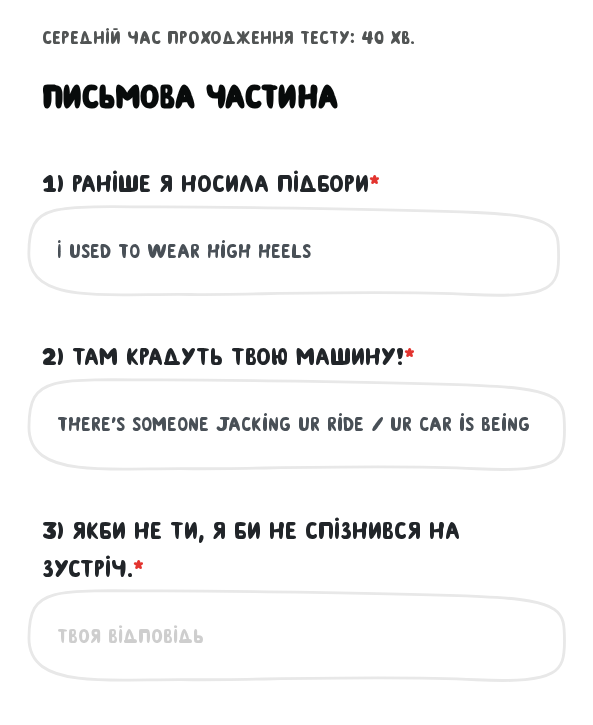 drag, startPoint x: 330, startPoint y: 384, endPoint x: 552, endPoint y: 371, distance: 222.38031 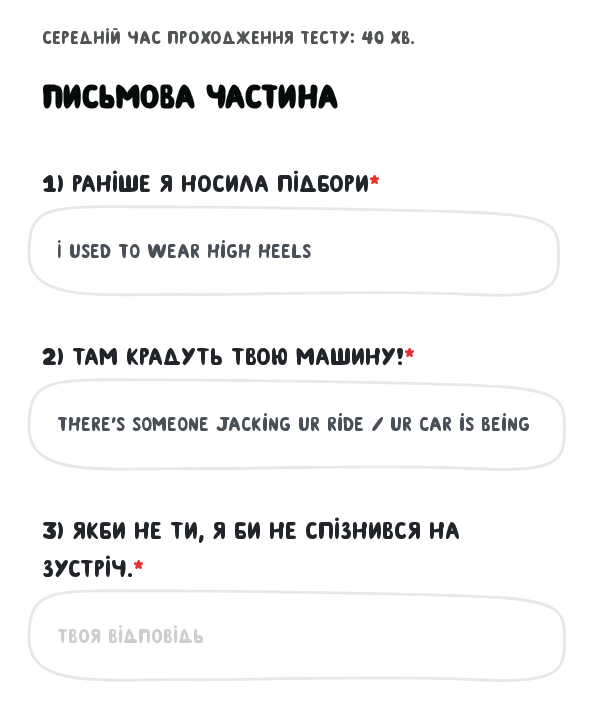 drag, startPoint x: 536, startPoint y: 381, endPoint x: 337, endPoint y: 395, distance: 199.49185 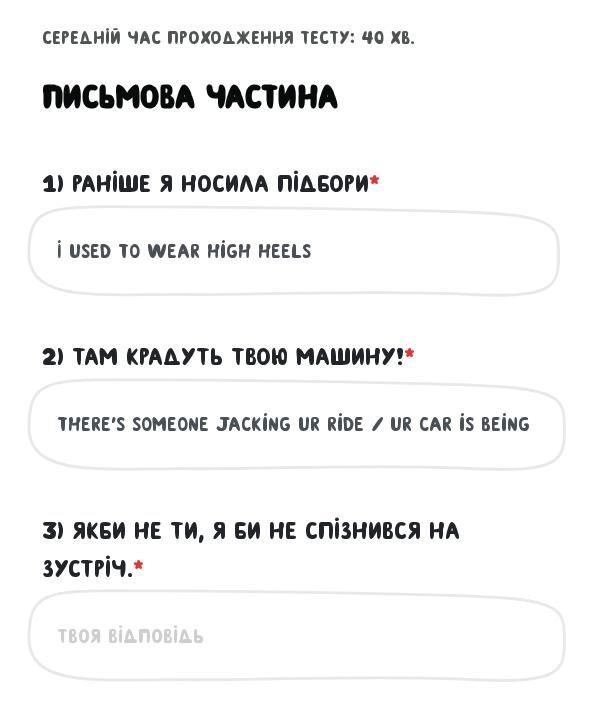 click on "there's someone jacking ur ride / ur car is being lifted" at bounding box center (297, 424) 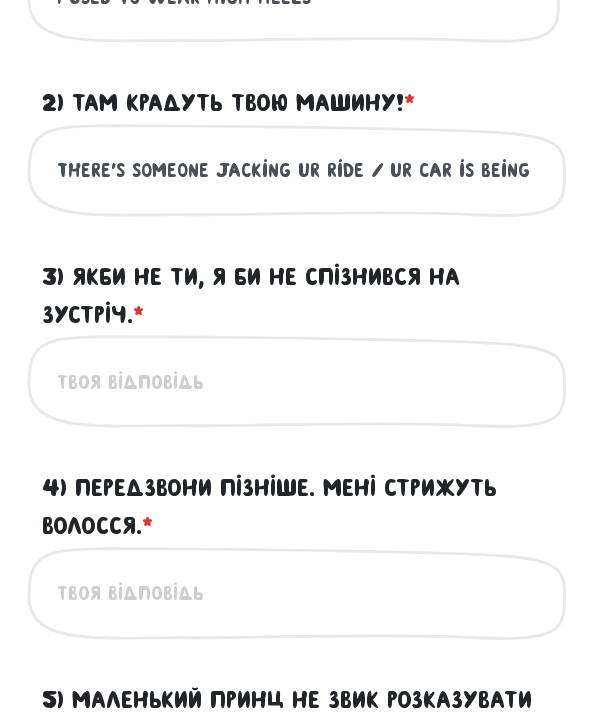 scroll, scrollTop: 1431, scrollLeft: 0, axis: vertical 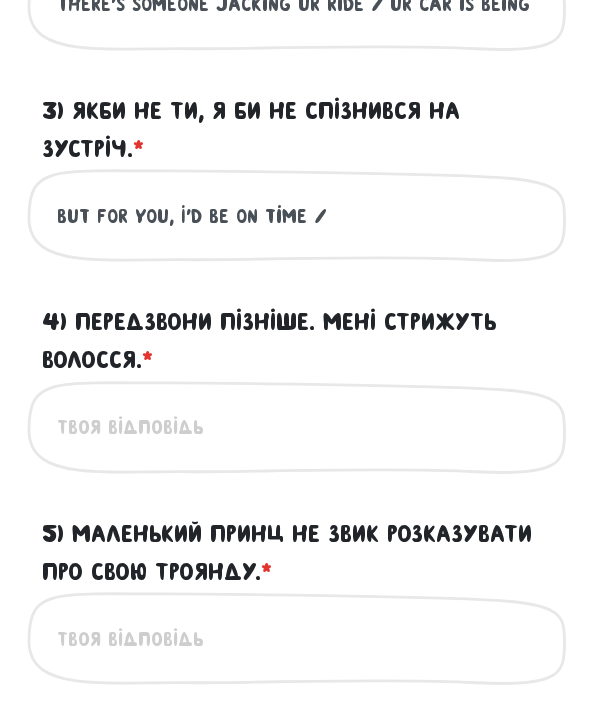 click on "but for you, I'd be on time /" at bounding box center [297, 215] 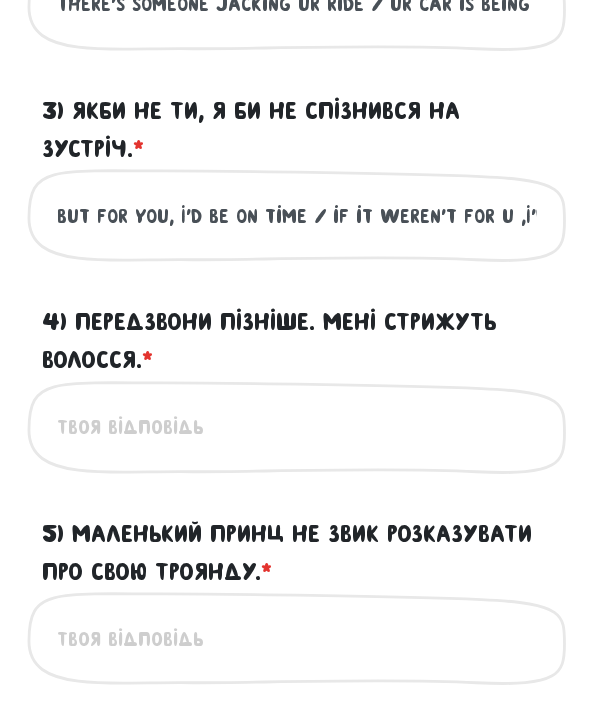 scroll, scrollTop: 1478, scrollLeft: 0, axis: vertical 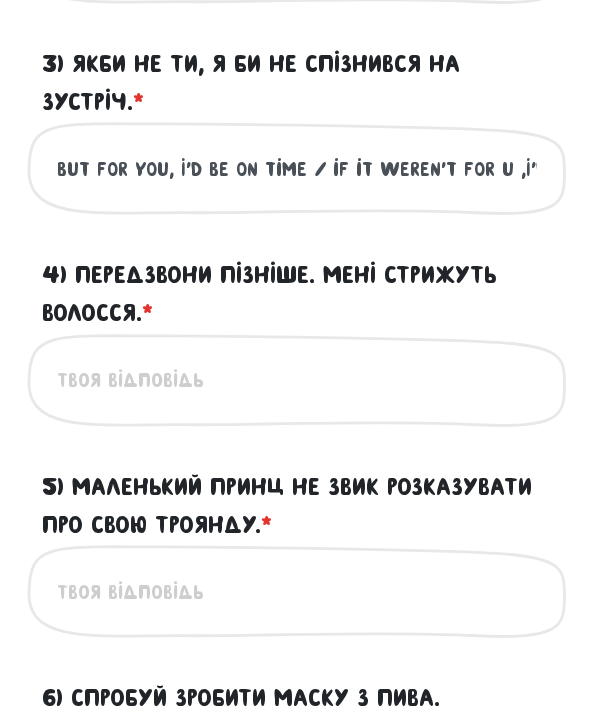 type on "but for you, I'd be on time / if it weren't for u ,I'd be on time" 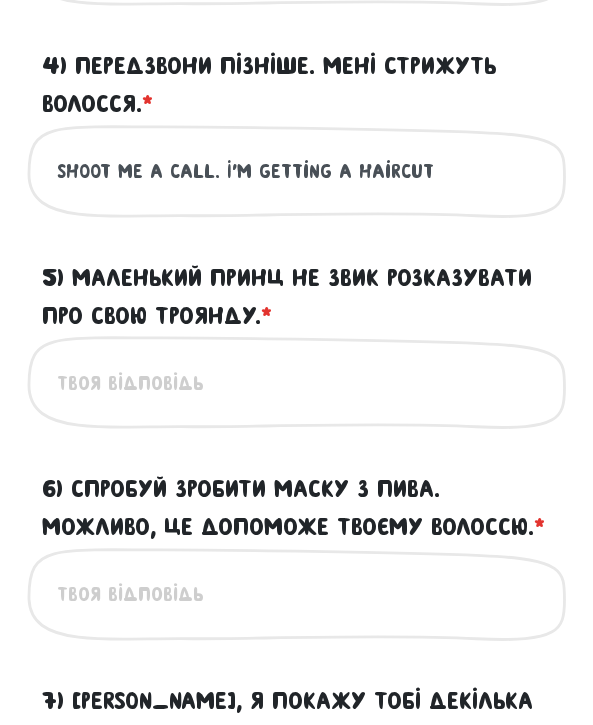 scroll, scrollTop: 1728, scrollLeft: 0, axis: vertical 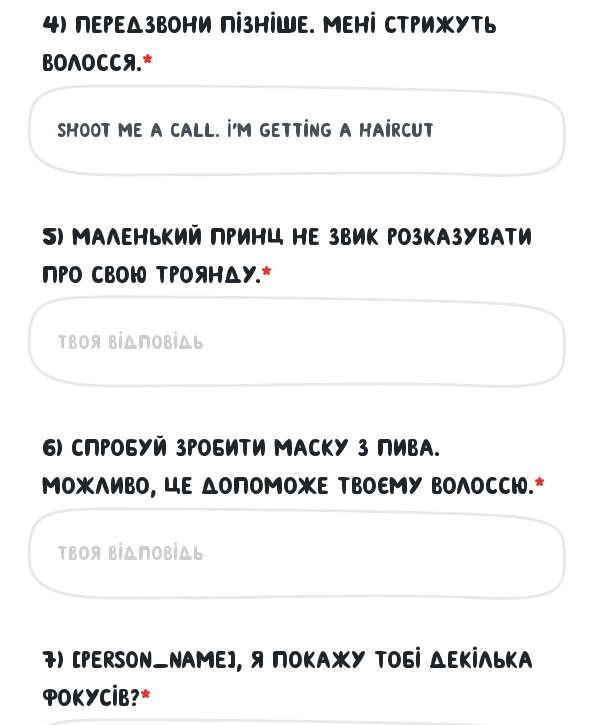 type on "shoot me a call. I'm getting a haircut" 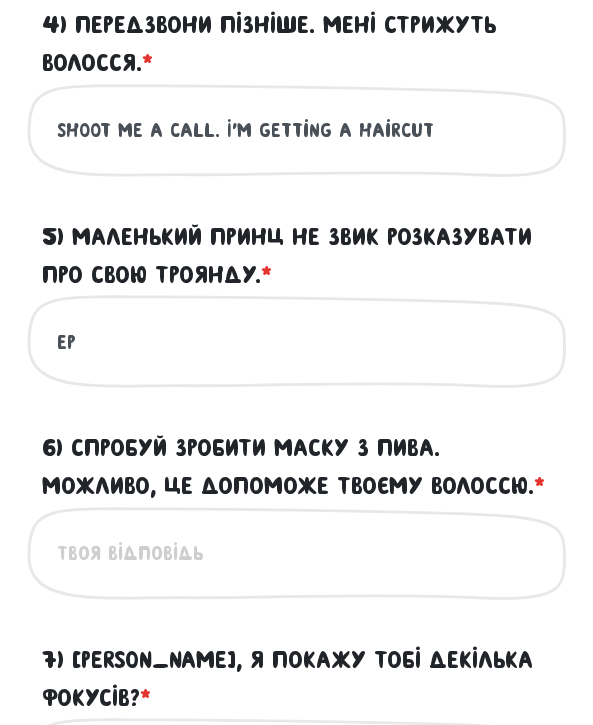 type on "е" 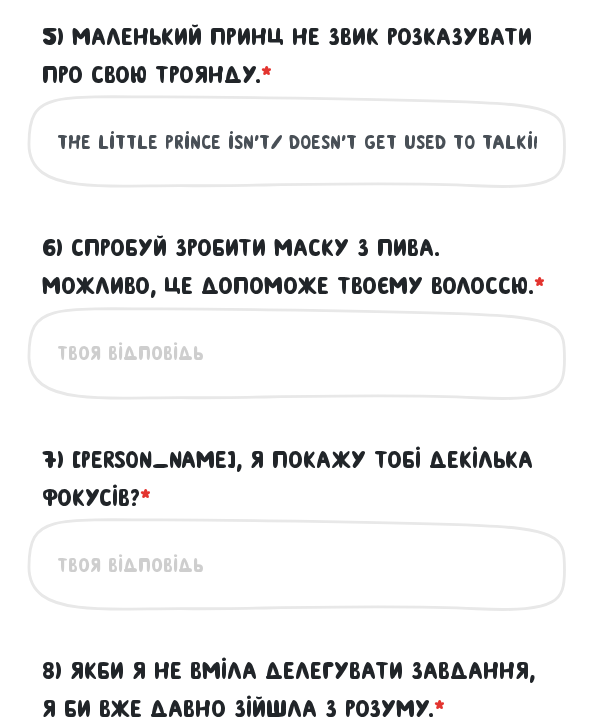 scroll, scrollTop: 1964, scrollLeft: 0, axis: vertical 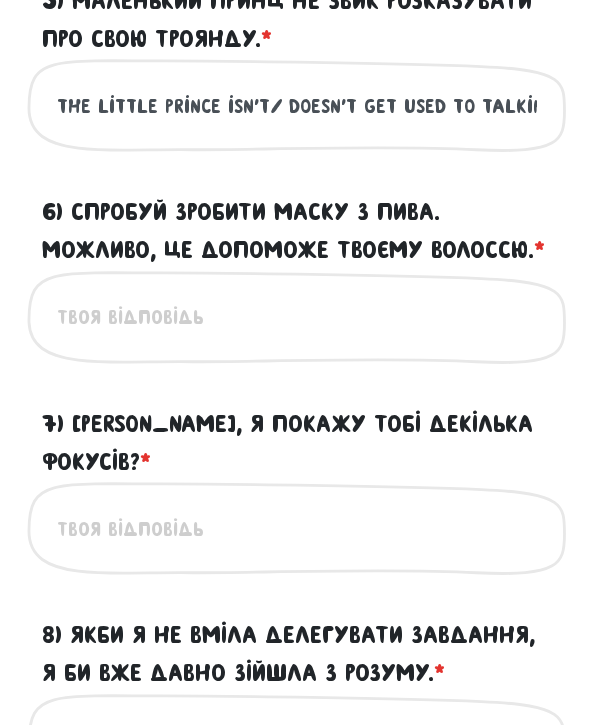 type on "the little prince isn't/ doesn't get used to talking about his rose" 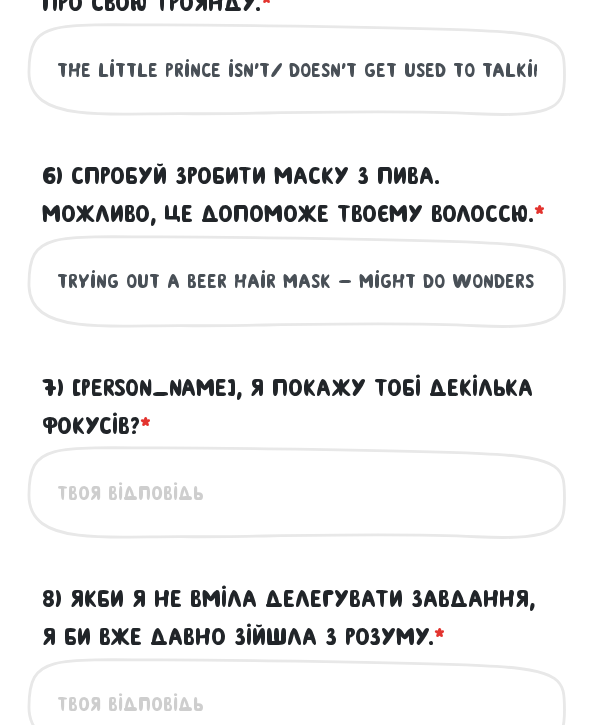 scroll, scrollTop: 2039, scrollLeft: 0, axis: vertical 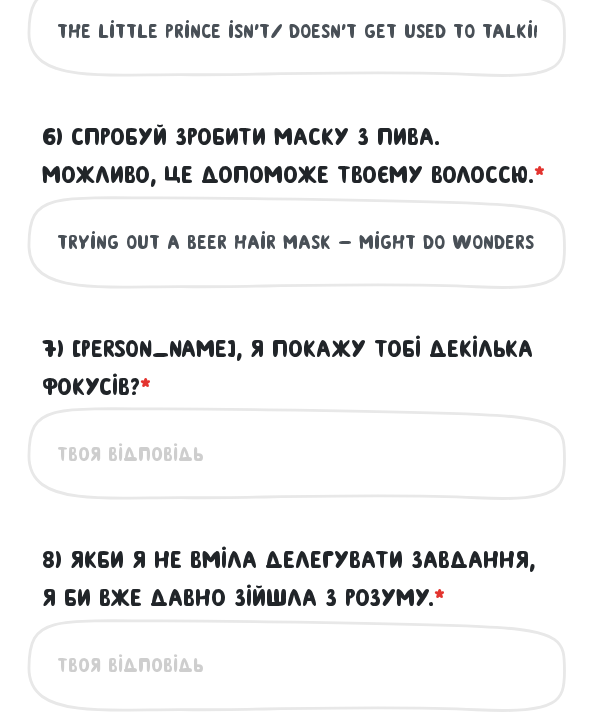type on "trying out a beer hair mask - might do wonders for ur hair" 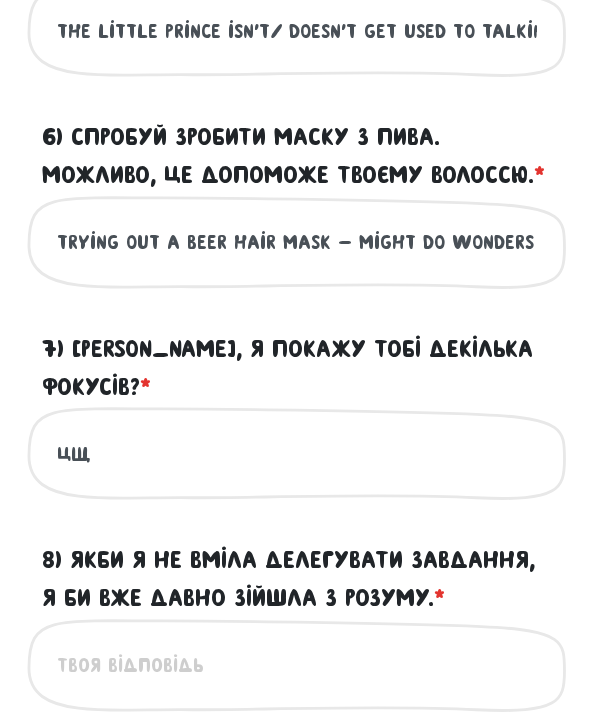 type on "ц" 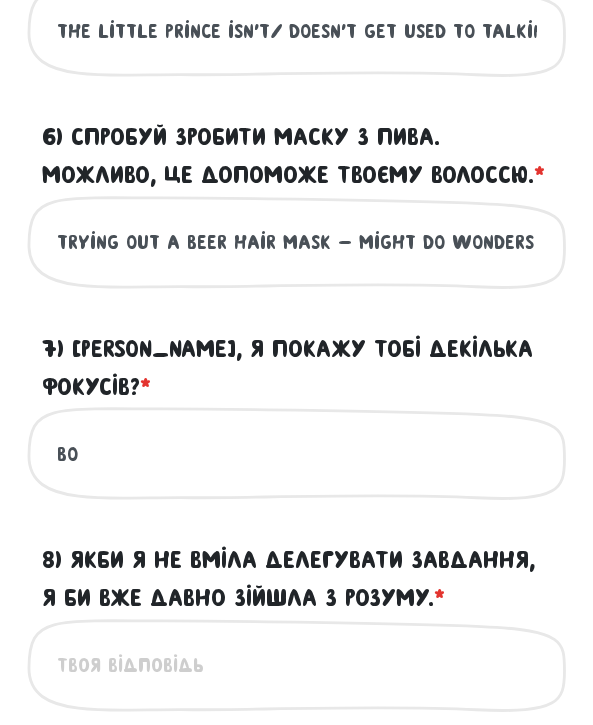 type on "b" 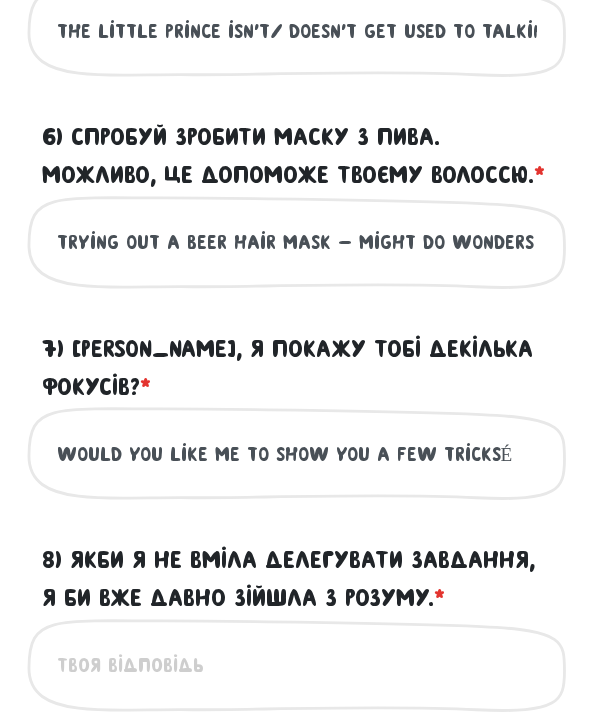 scroll, scrollTop: 2127, scrollLeft: 0, axis: vertical 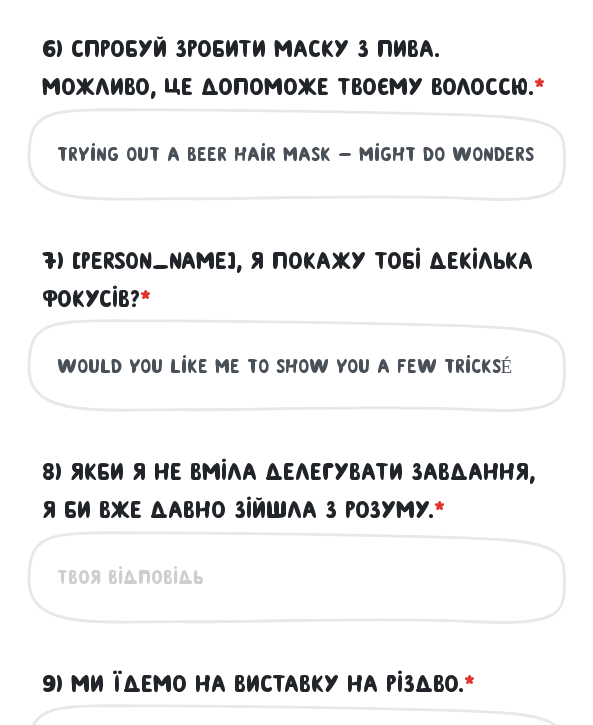 type on "would you like me to show you a few tricksÉ" 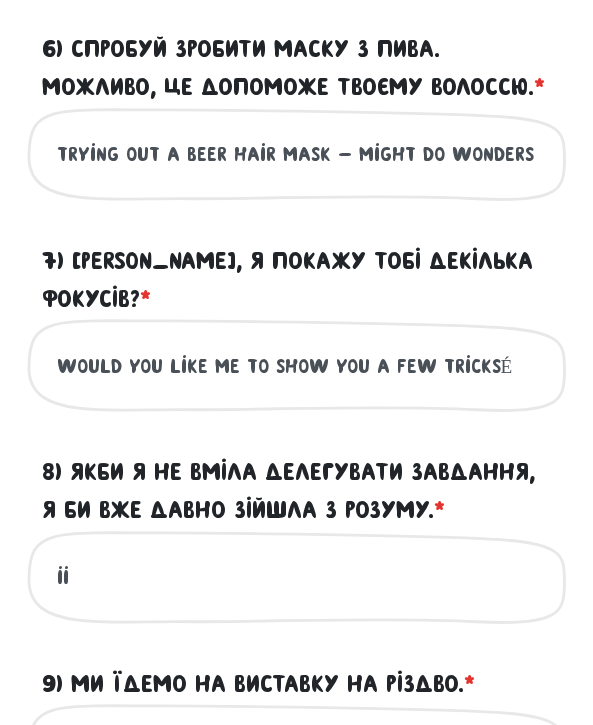 type on "i" 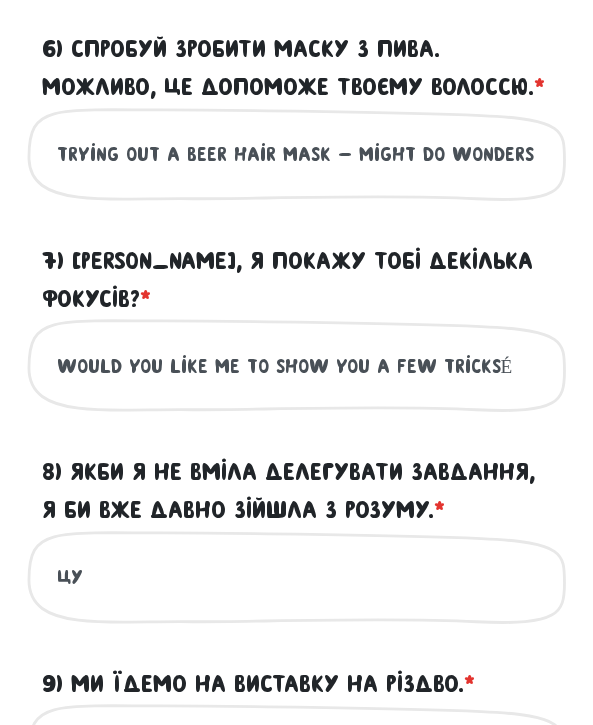 type on "ц" 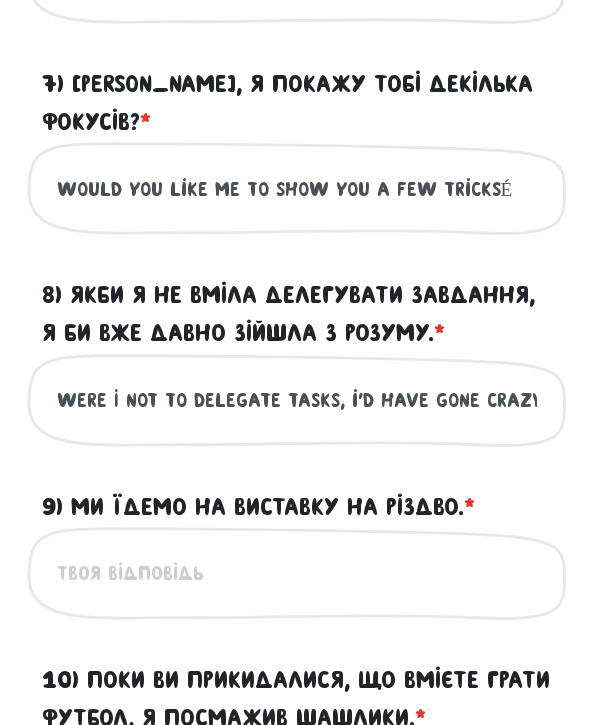 scroll, scrollTop: 2359, scrollLeft: 0, axis: vertical 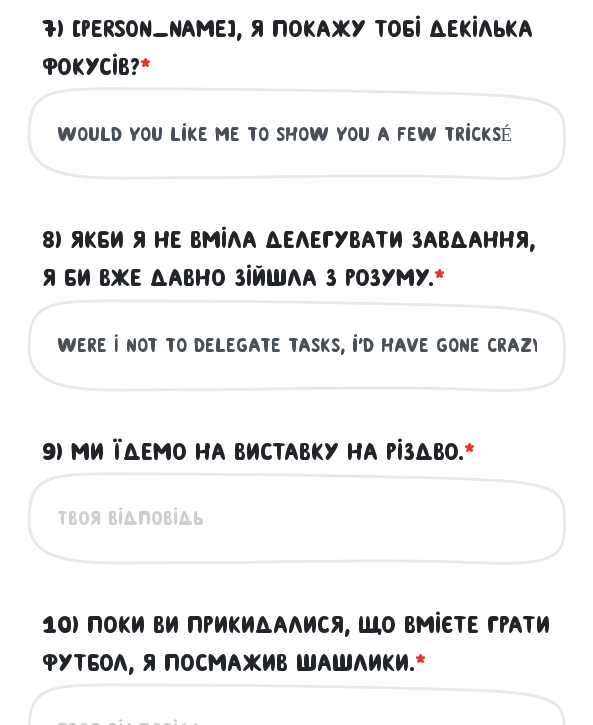 type on "were I not to delegate tasks, i'd have gone crazy a long time ago" 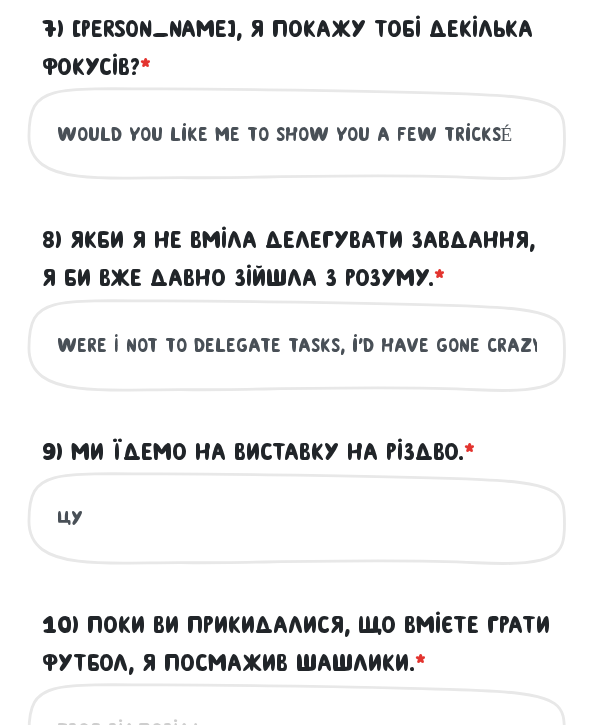 type on "ц" 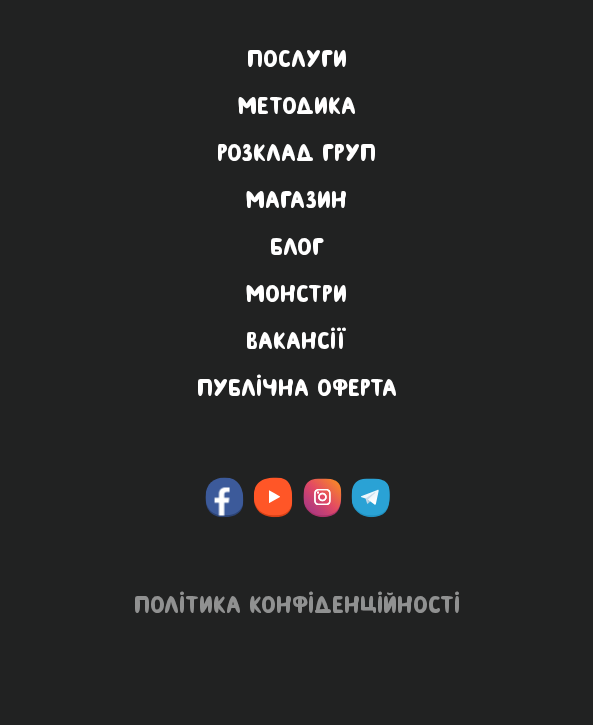 scroll, scrollTop: 5467, scrollLeft: 0, axis: vertical 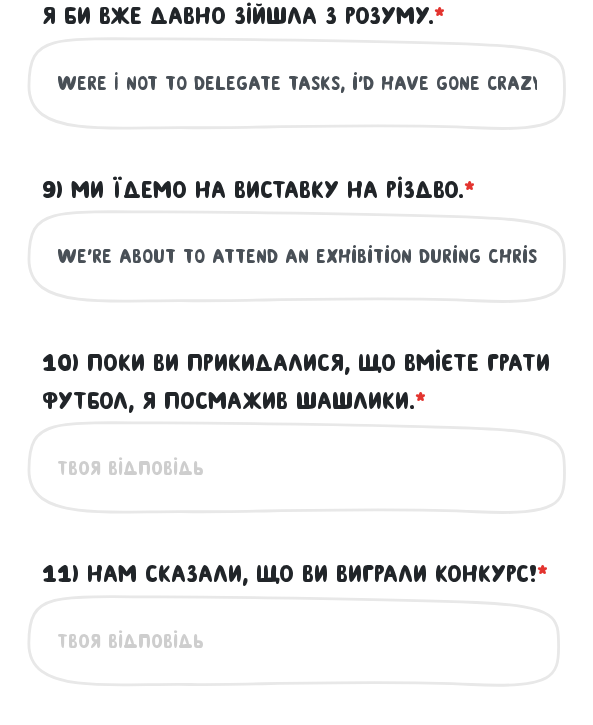 click on "we're about to attend an exhibition during Christmas" at bounding box center (297, 256) 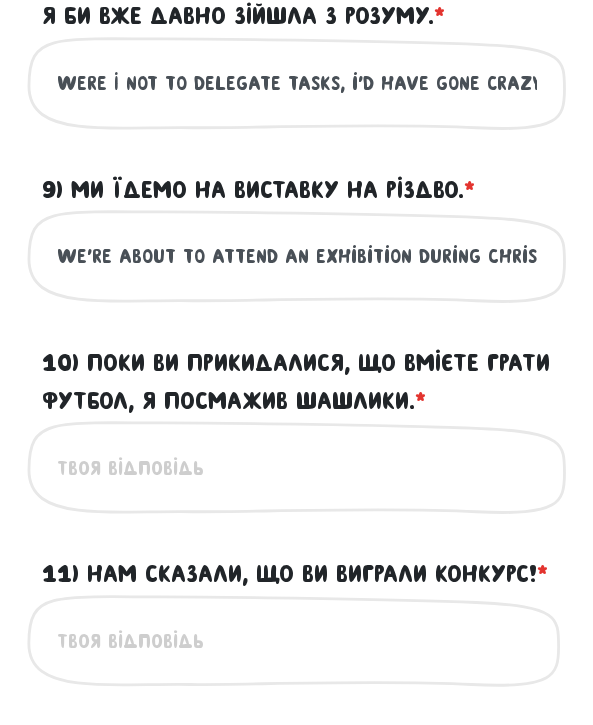 type on "ц" 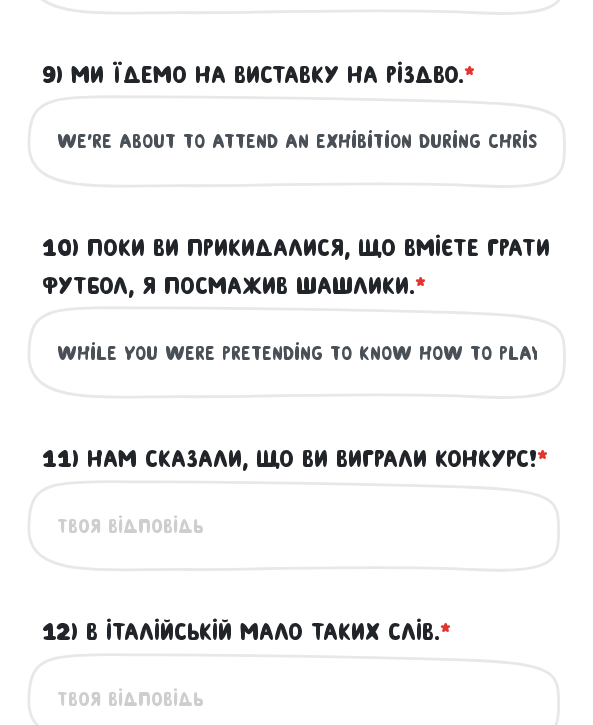 scroll, scrollTop: 2745, scrollLeft: 0, axis: vertical 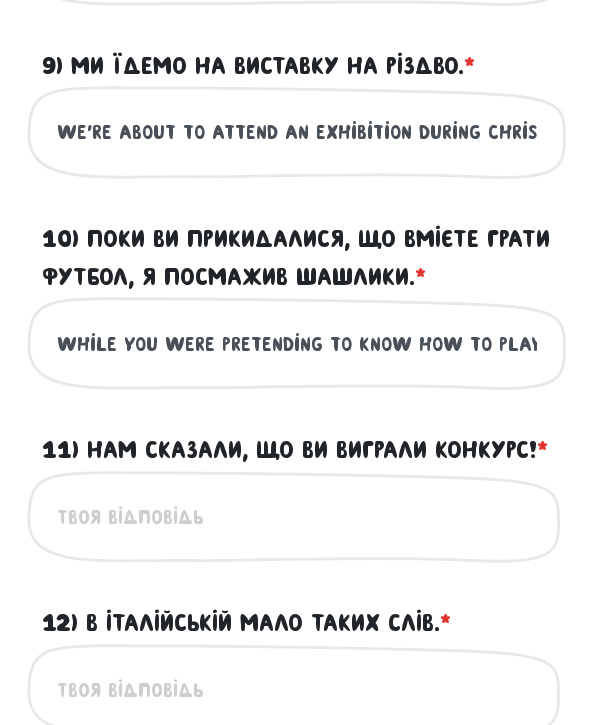 type on "while you were pretending to know how to play football , I had already grilled shashlyky" 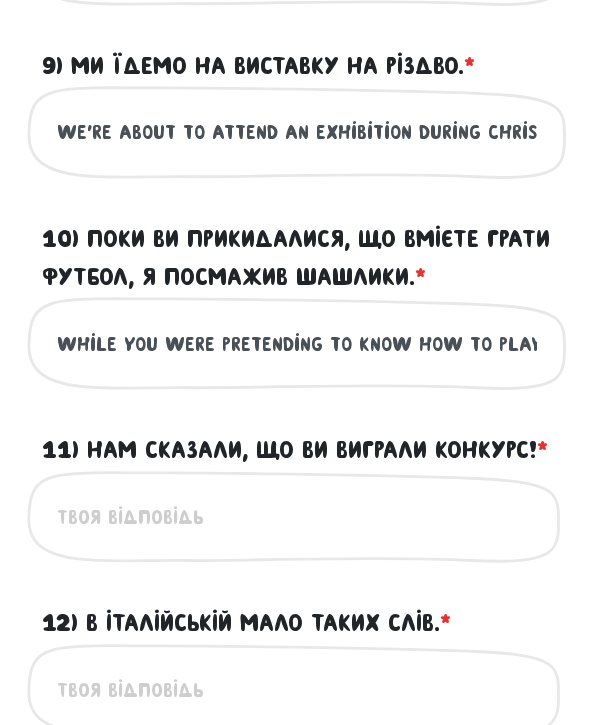 type on "ц" 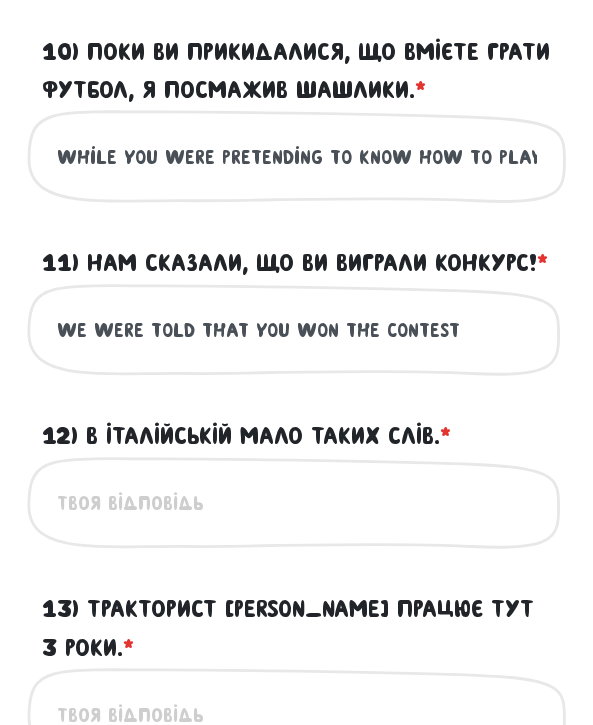 scroll, scrollTop: 2942, scrollLeft: 0, axis: vertical 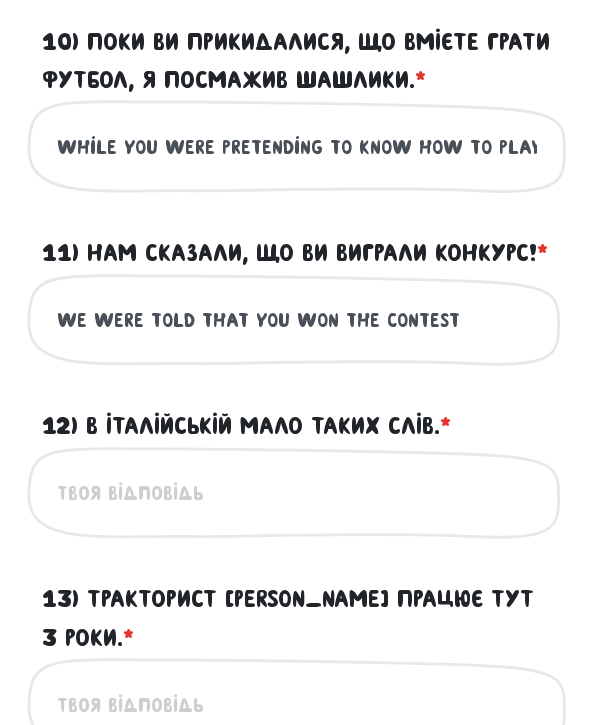 type on "we were told that you won the contest" 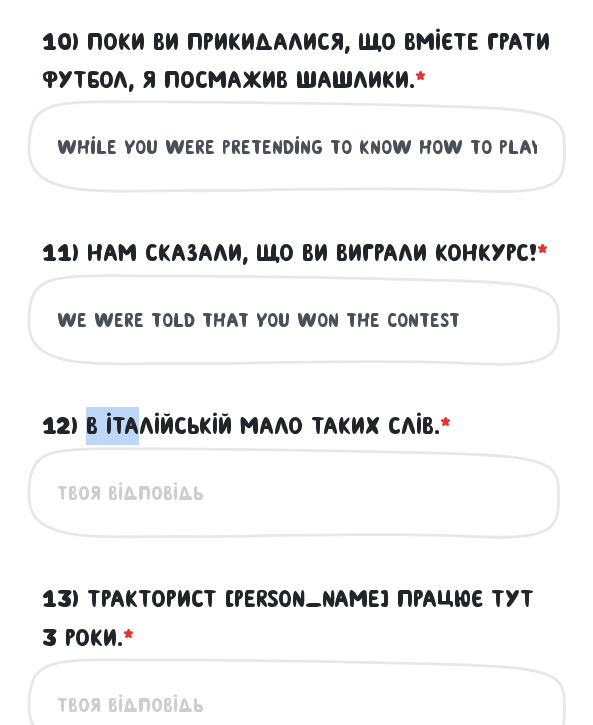 drag, startPoint x: 86, startPoint y: 410, endPoint x: 130, endPoint y: 409, distance: 44.011364 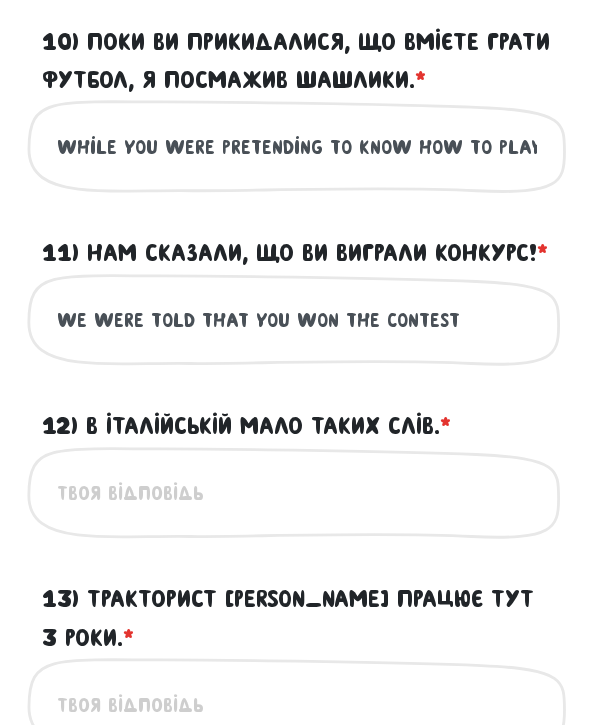 click on "12) В італійській мало таких слів. *
?" at bounding box center [246, 426] 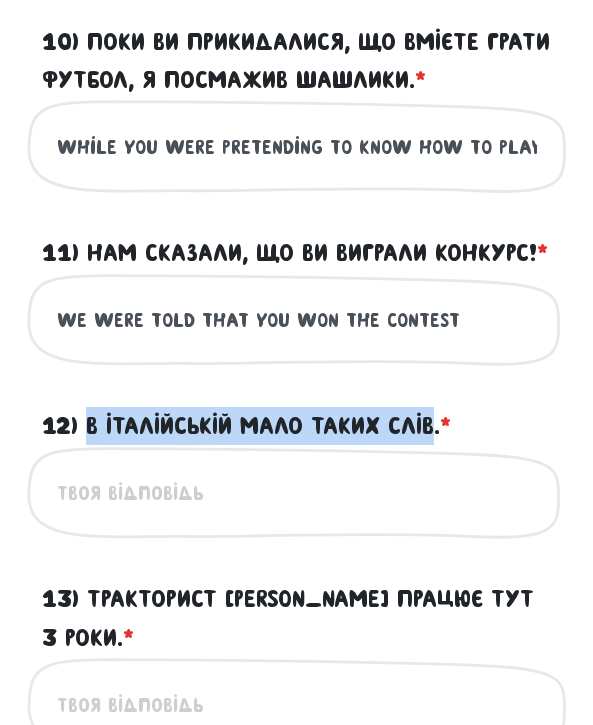 drag, startPoint x: 91, startPoint y: 410, endPoint x: 435, endPoint y: 420, distance: 344.14532 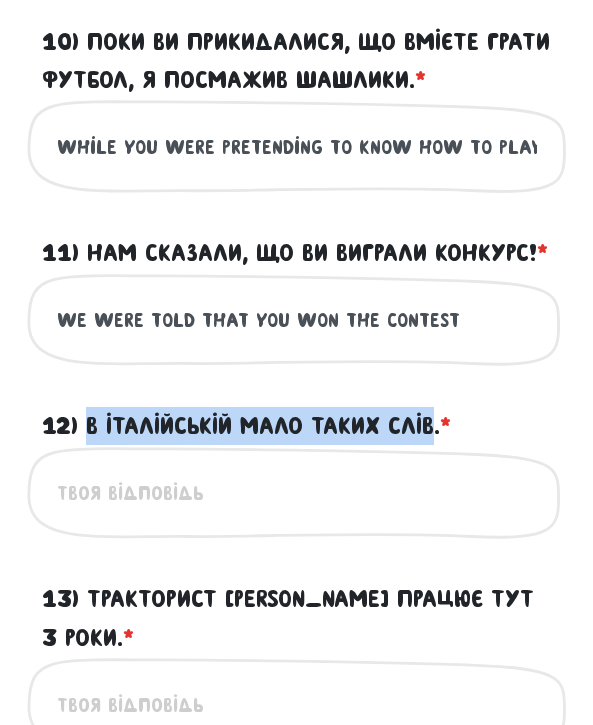 click on "12) В італійській мало таких слів. *
?" at bounding box center (246, 426) 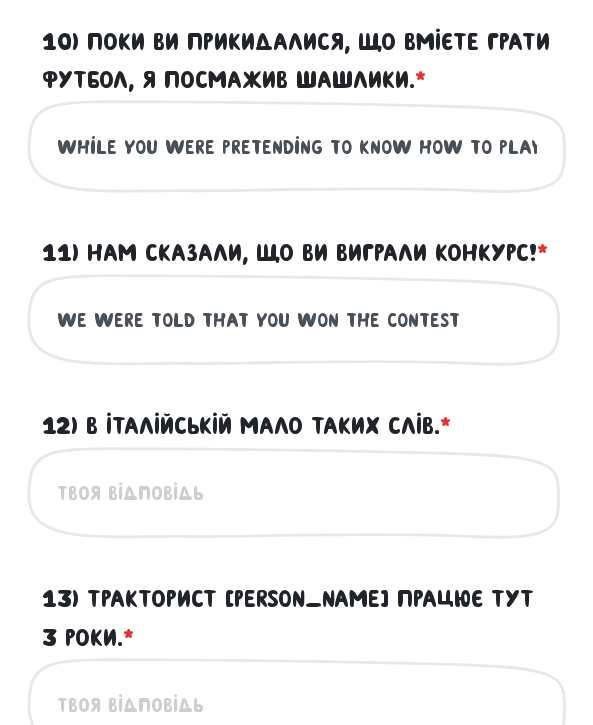 click on "12) В італійській мало таких слів. *
?" at bounding box center [246, 426] 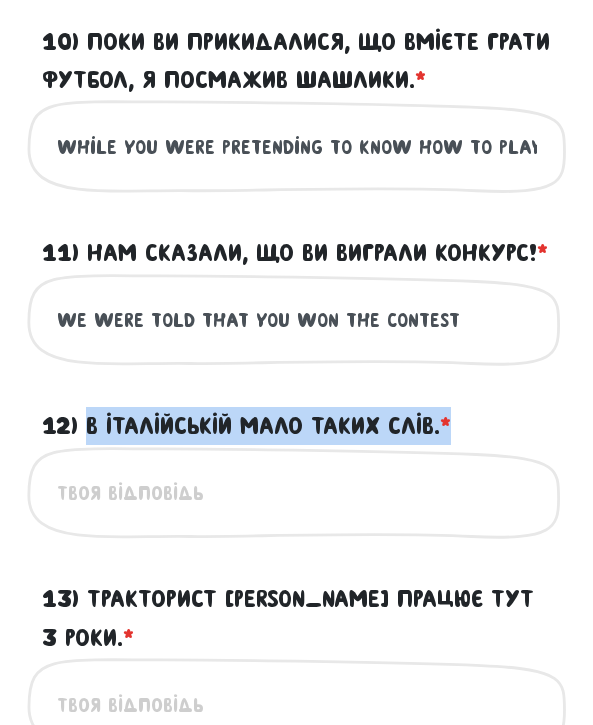 drag, startPoint x: 90, startPoint y: 420, endPoint x: 449, endPoint y: 429, distance: 359.1128 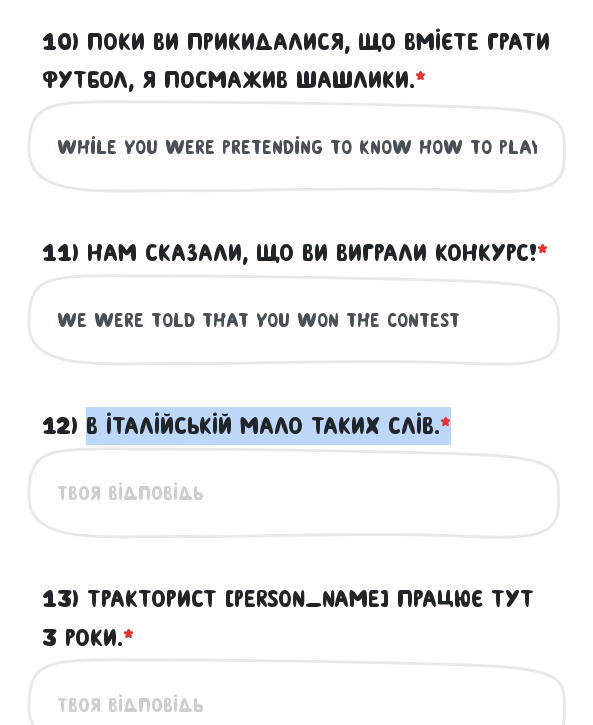 click on "12) В італійській мало таких слів. *
?" at bounding box center [246, 426] 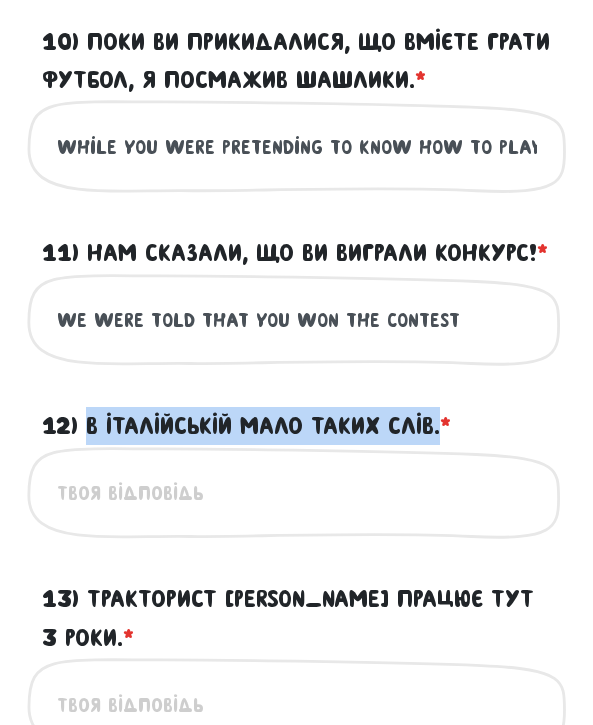 drag, startPoint x: 446, startPoint y: 418, endPoint x: 89, endPoint y: 414, distance: 357.0224 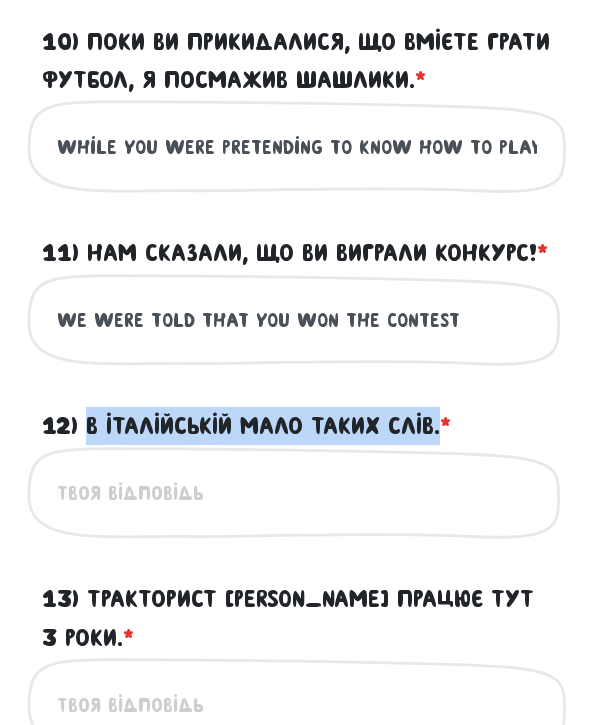 click on "12) В італійській мало таких слів. *
?" at bounding box center (246, 426) 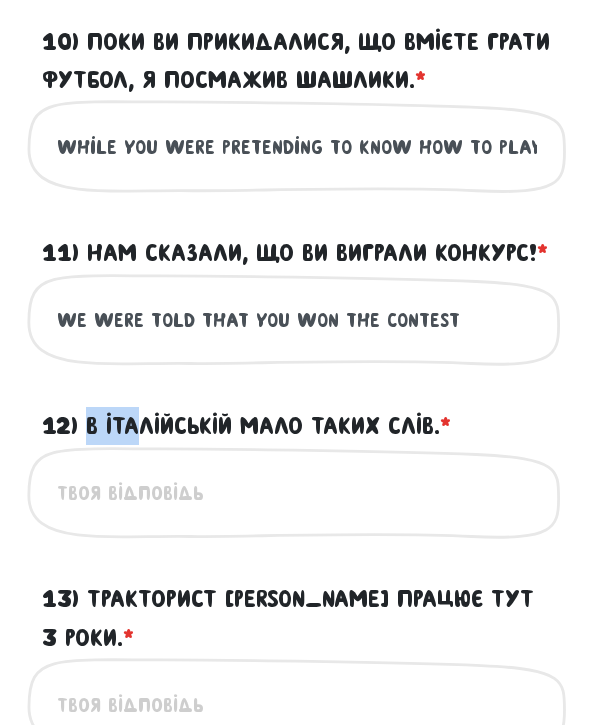 drag, startPoint x: 92, startPoint y: 415, endPoint x: 136, endPoint y: 415, distance: 44 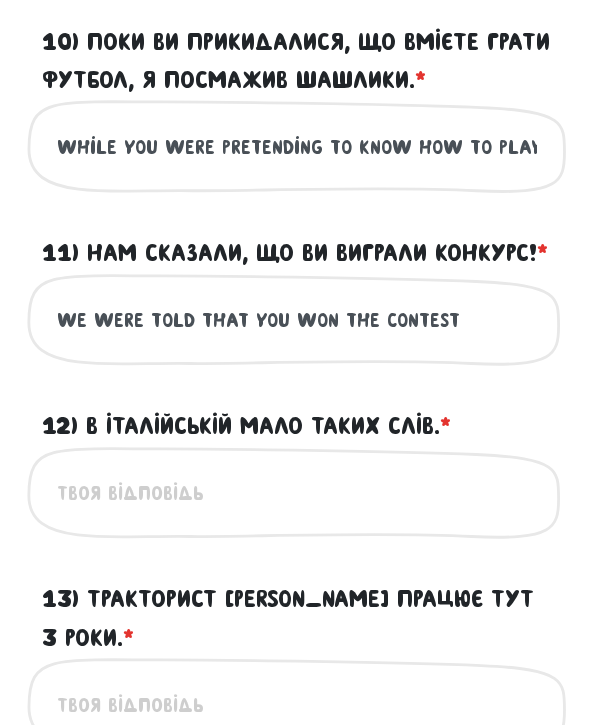 type on "ш" 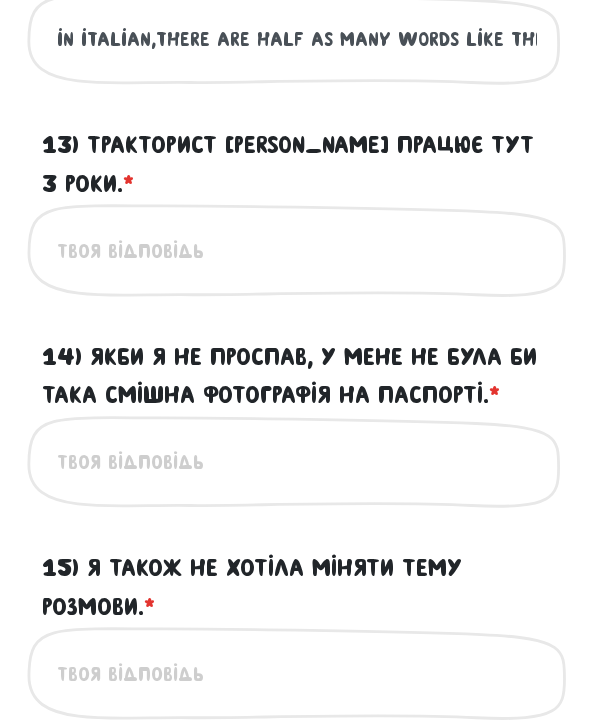 scroll, scrollTop: 3397, scrollLeft: 0, axis: vertical 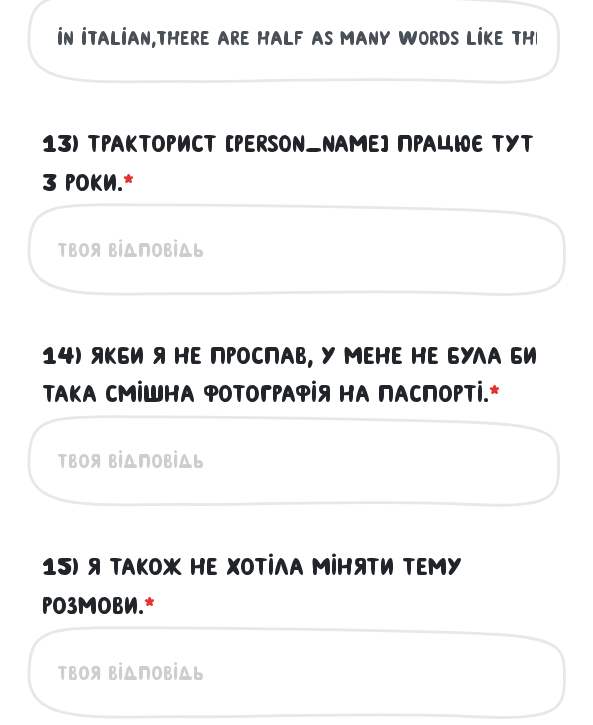 type on "in italian,there are half as many words like these" 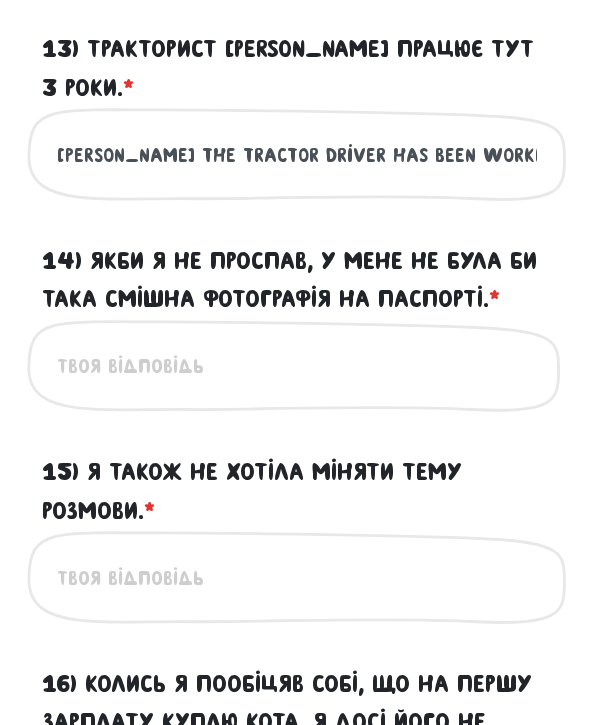 scroll, scrollTop: 3504, scrollLeft: 0, axis: vertical 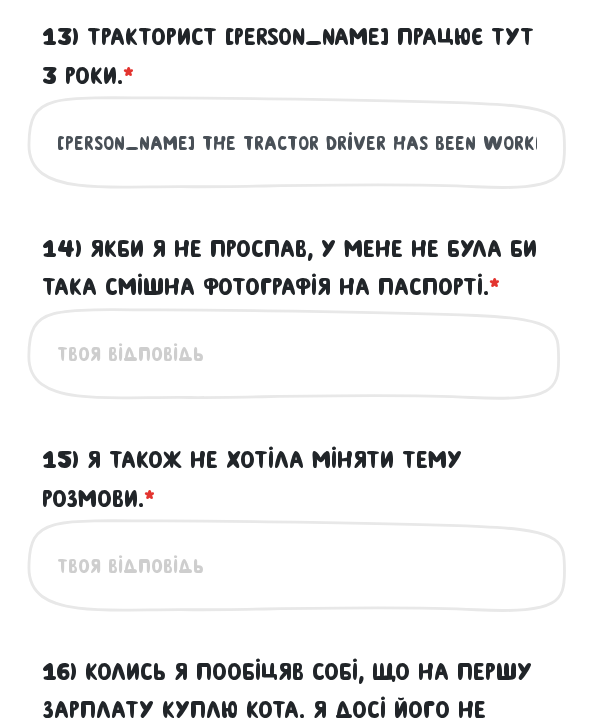 type on "[PERSON_NAME] the tractor driver has been working here for 3 years" 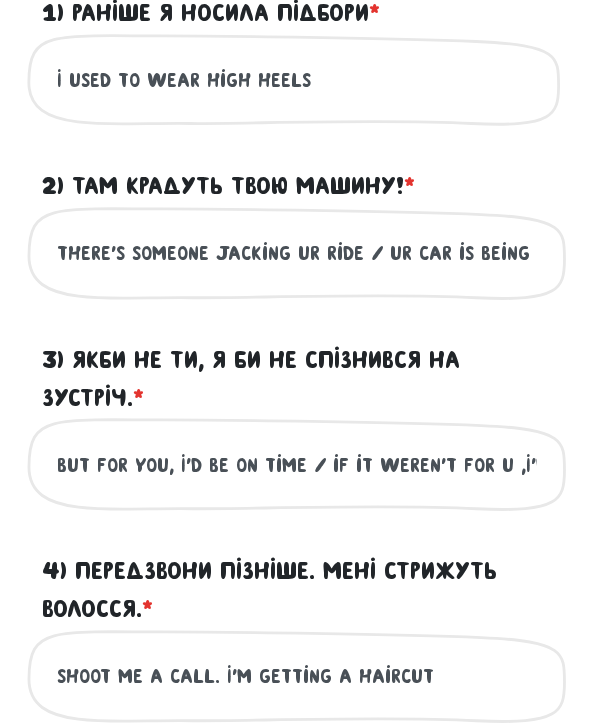 scroll, scrollTop: 1872, scrollLeft: 0, axis: vertical 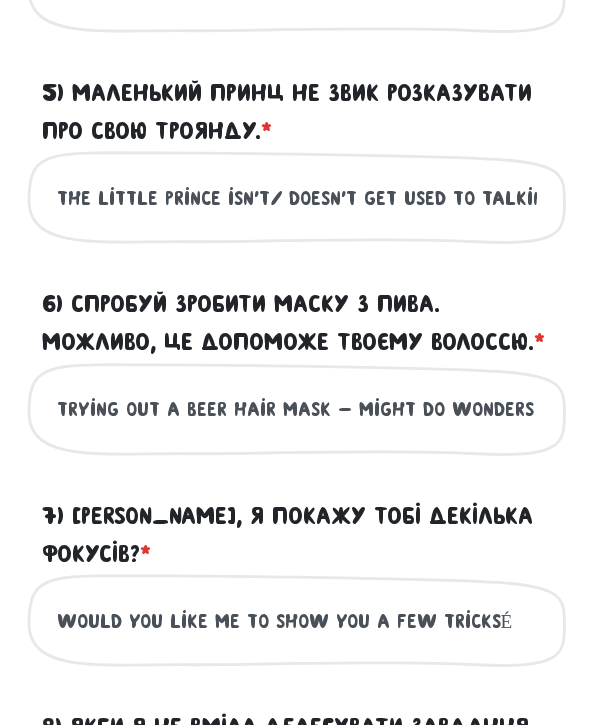 click on "Тест для тічерів 3/7
Привіт!
Цей тест складається з двох частин - письмової та усної. Тому якщо з монстро-точки-зору ти пройдеш    тест добре, ми зателефонуємо  тобі для другої частини 😉
Будь чесним/ою з нами,  не користуйся перекладачами!
Середній час проходження тесту: 40 хв.
Письмова частина
? ? ? ? ?" at bounding box center (297, 720) 